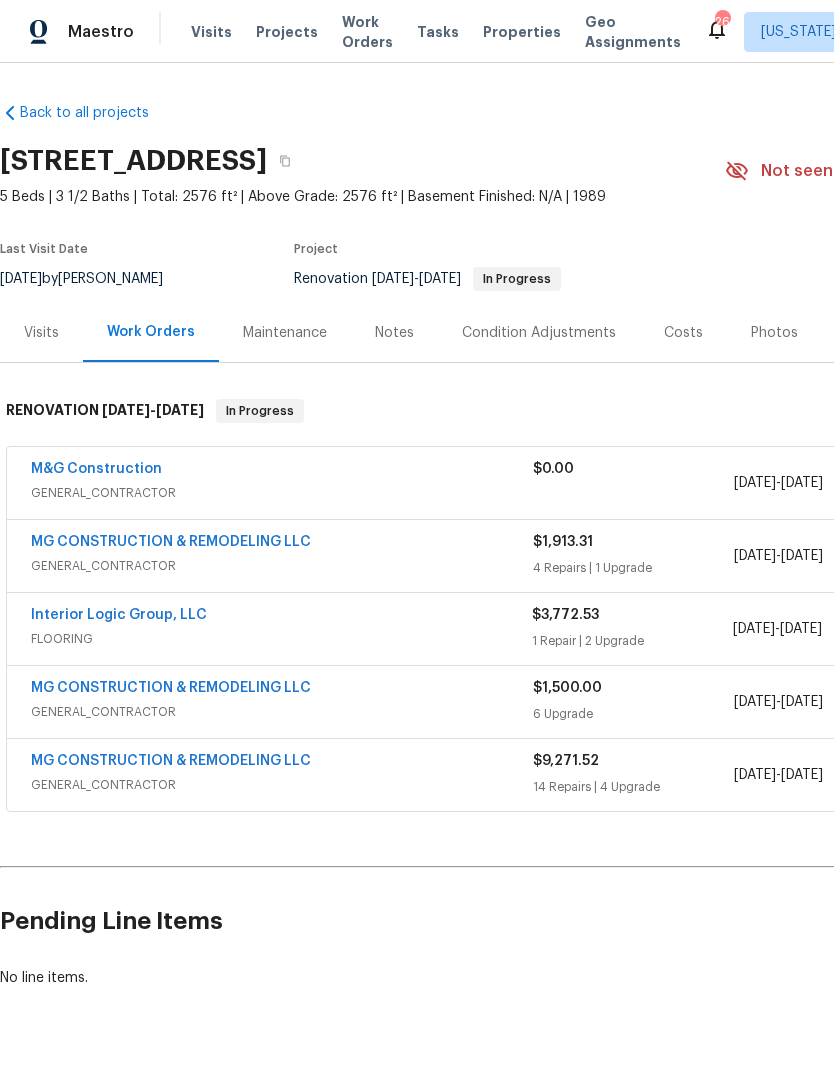 scroll, scrollTop: 123, scrollLeft: 0, axis: vertical 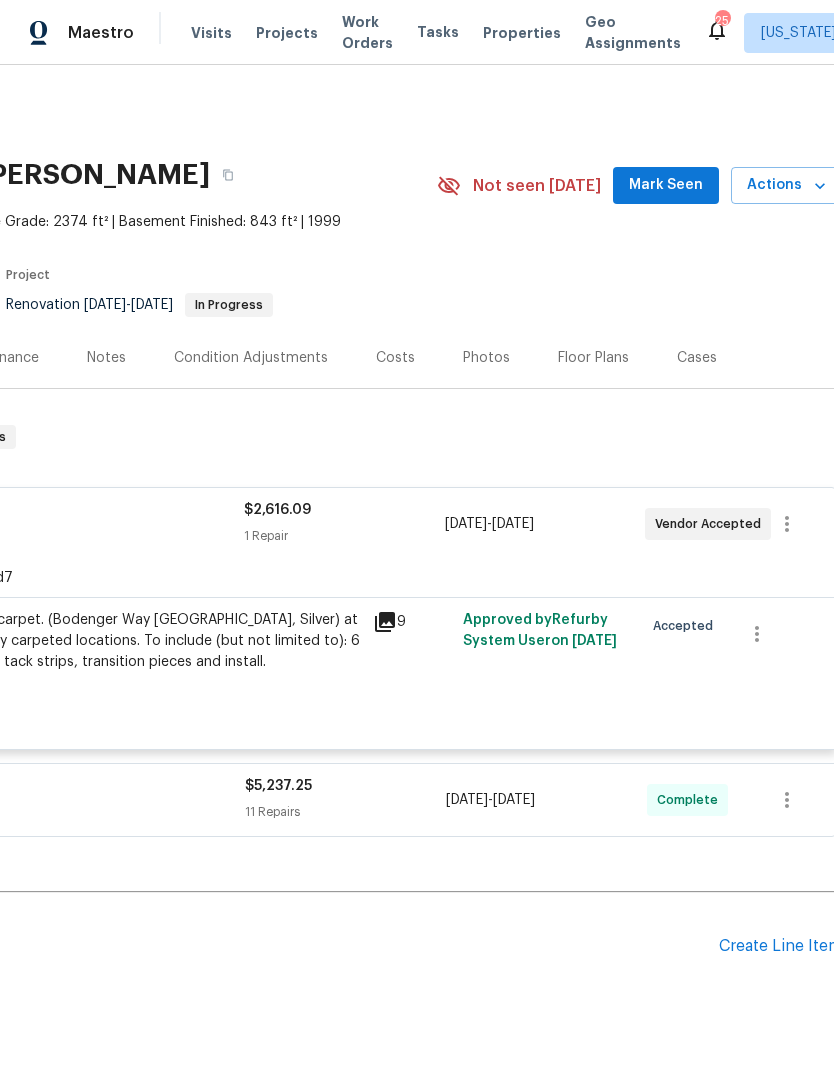 click on "Costs" at bounding box center [395, 358] 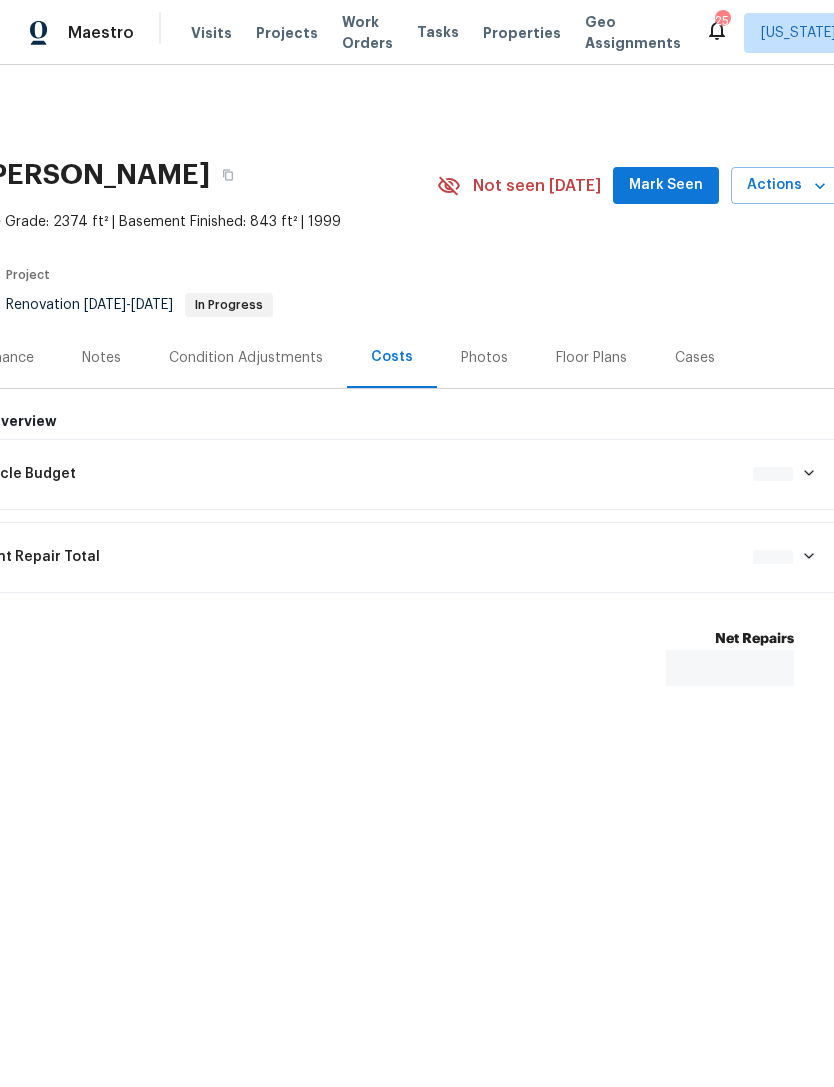 scroll, scrollTop: 0, scrollLeft: 0, axis: both 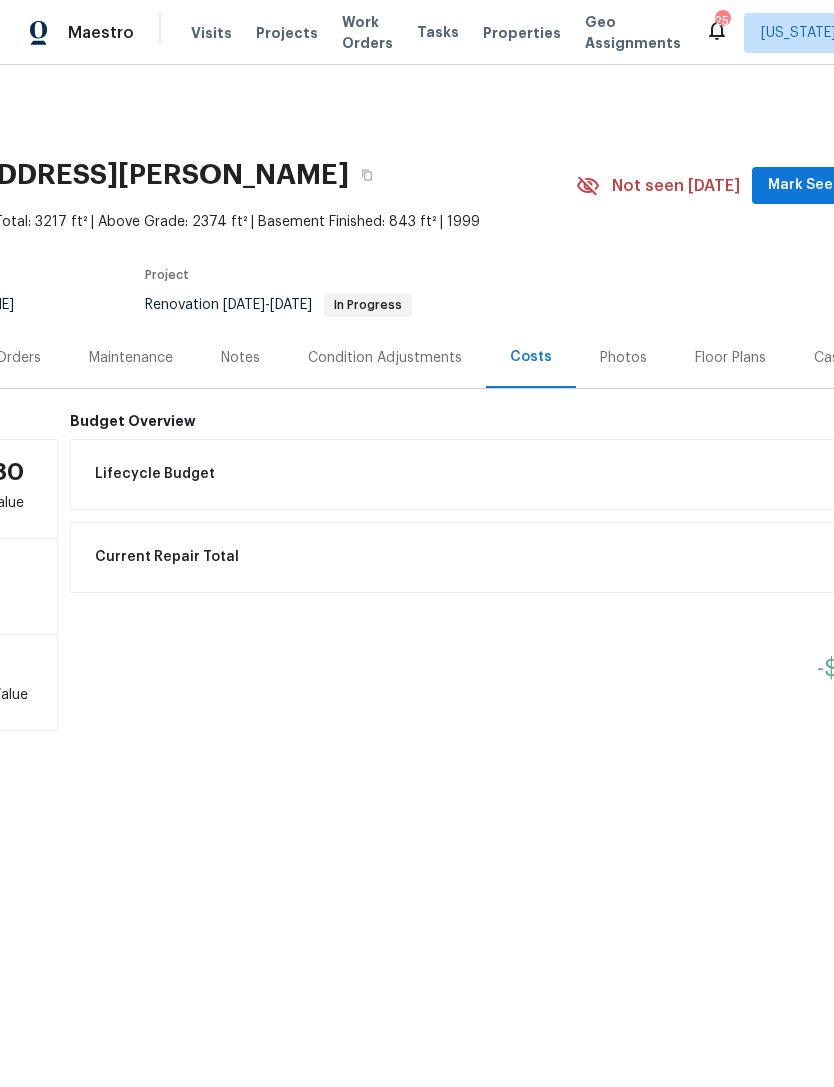 click on "Notes" at bounding box center [240, 358] 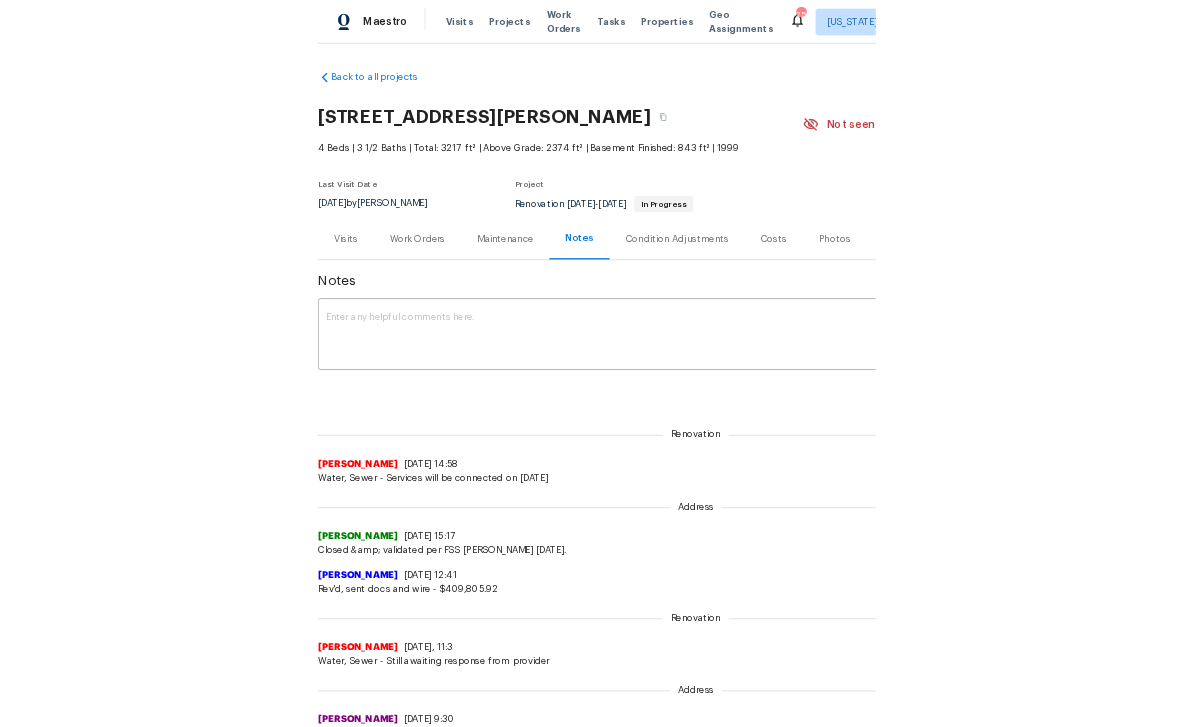 scroll, scrollTop: 0, scrollLeft: 0, axis: both 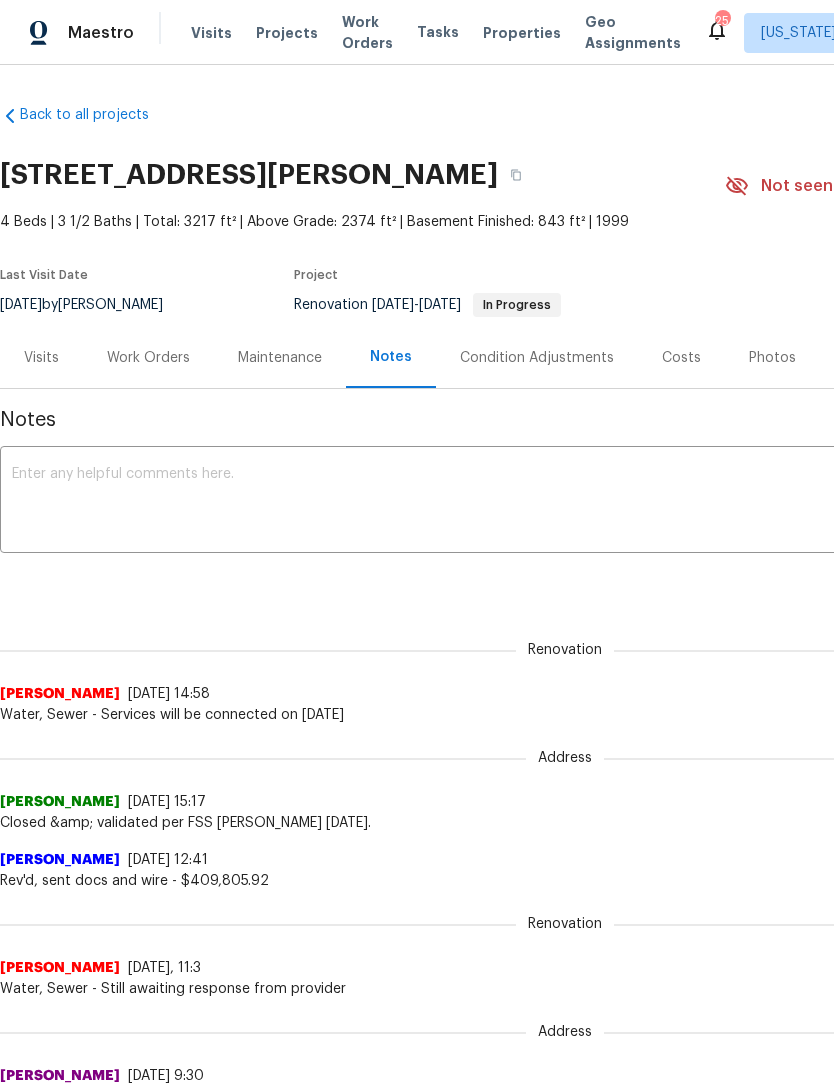 click on "Work Orders" at bounding box center [148, 358] 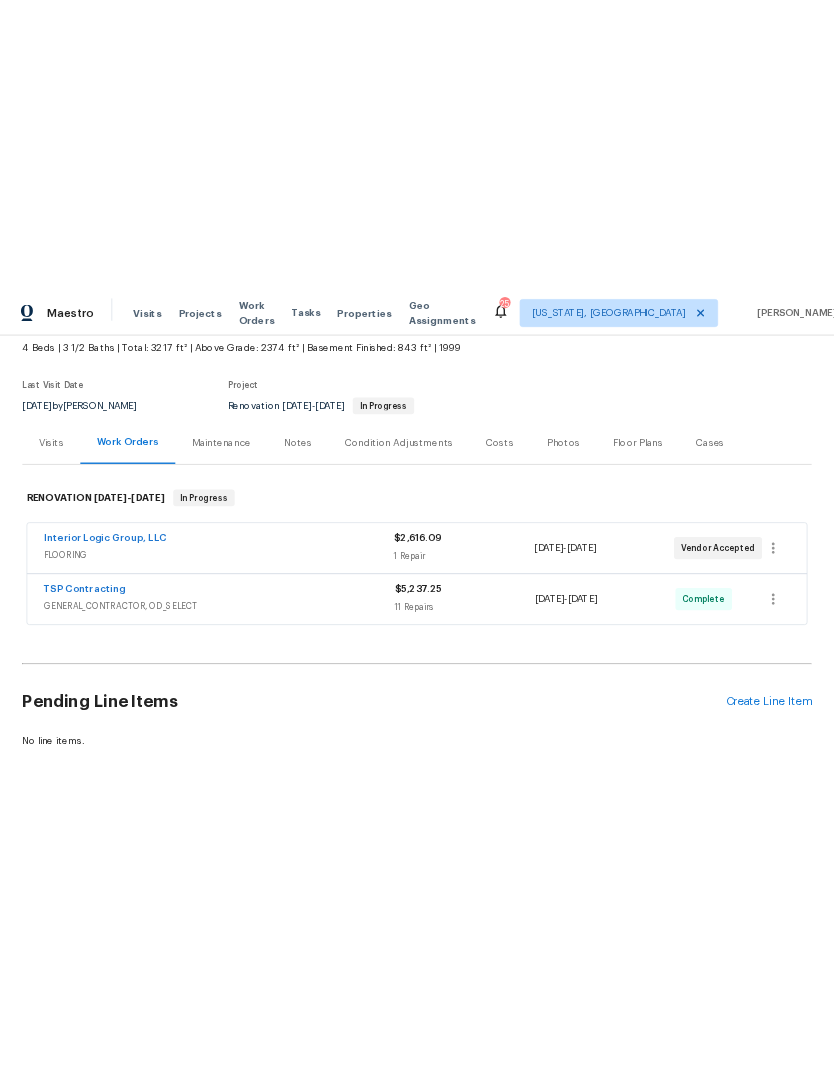 scroll, scrollTop: 138, scrollLeft: 0, axis: vertical 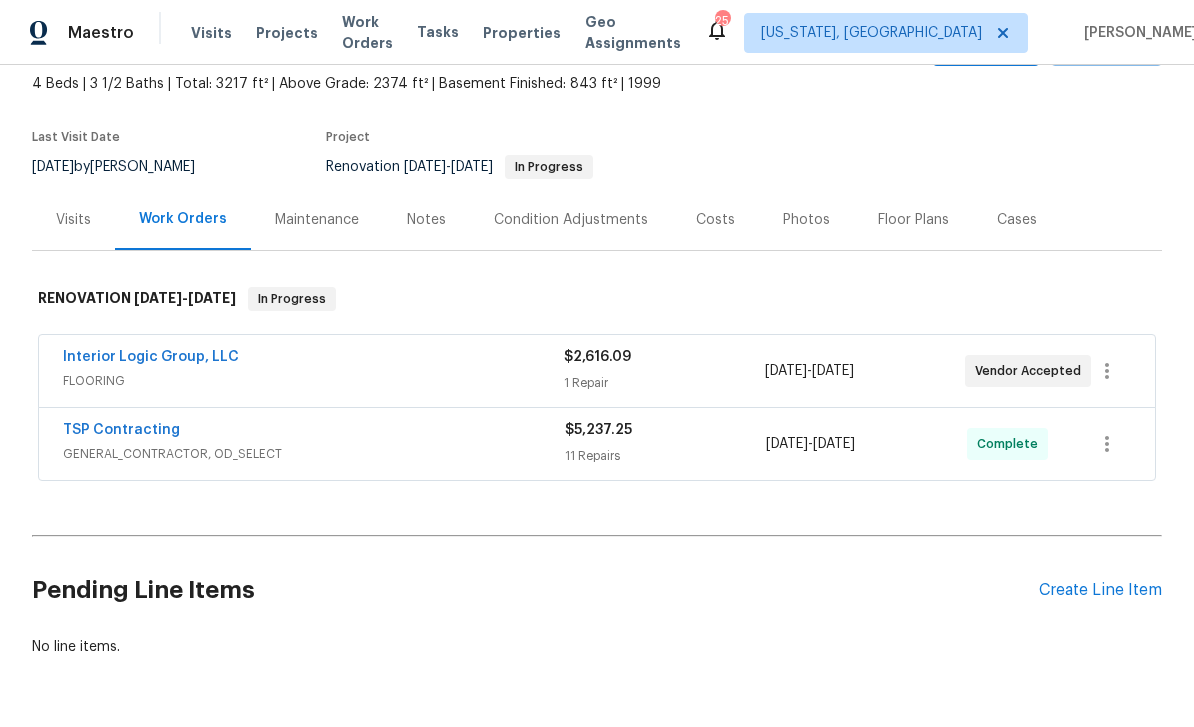click on "Create Line Item" at bounding box center (1100, 590) 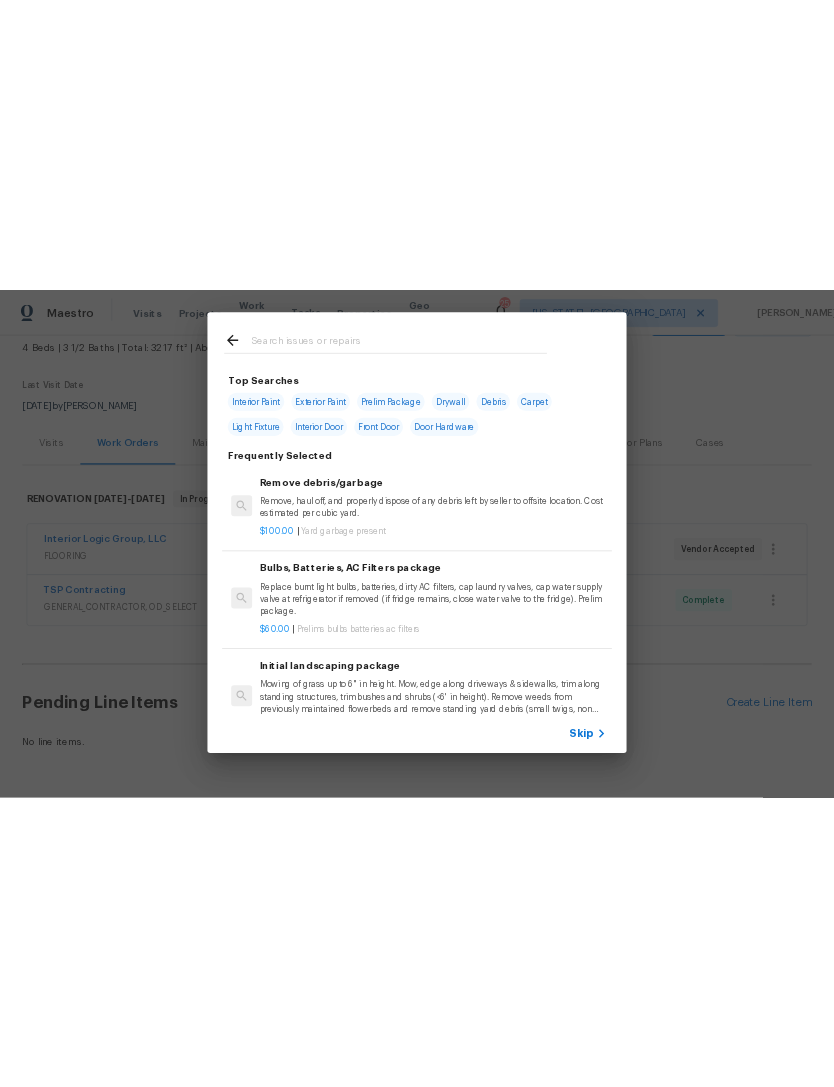 scroll, scrollTop: 0, scrollLeft: 0, axis: both 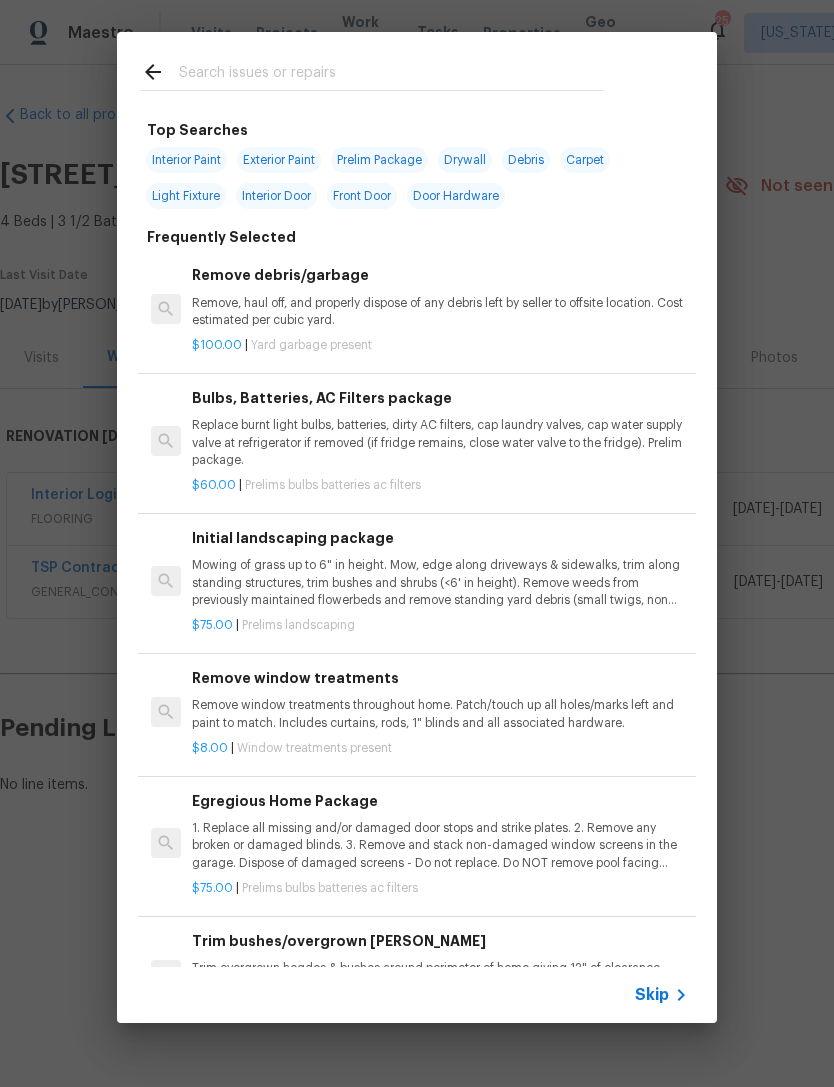 click at bounding box center [391, 75] 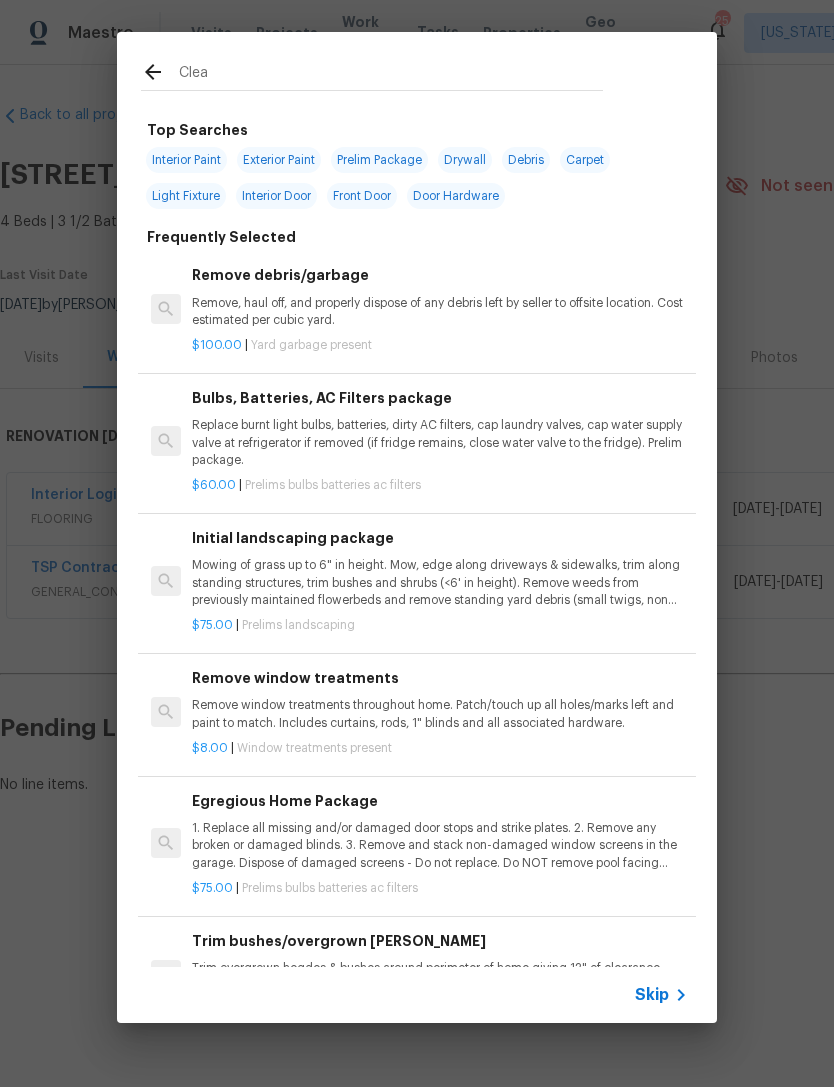 type on "Clean" 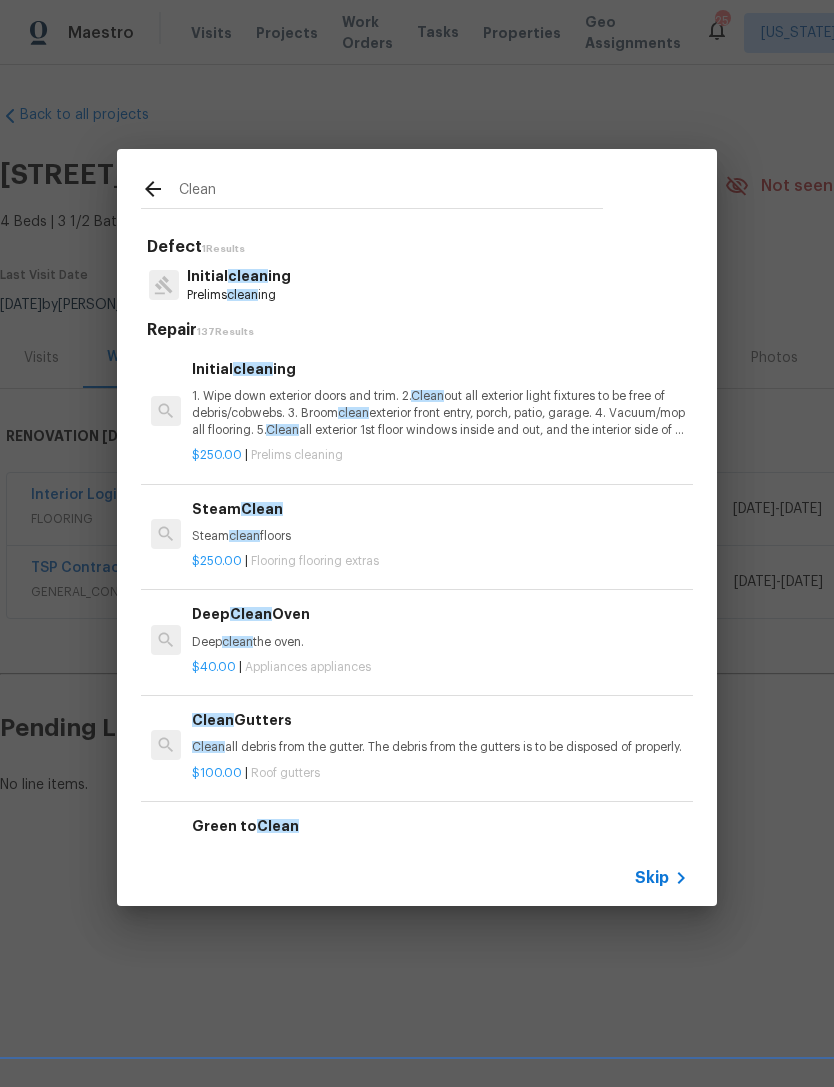 click on "1. Wipe down exterior doors and trim. 2.  Clean  out all exterior light fixtures to be free of debris/cobwebs. 3. Broom  clean  exterior front entry, porch, patio, garage. 4. Vacuum/mop all flooring. 5.  Clean  all exterior 1st floor windows inside and out, and the interior side of all above grade windows.  Clean  all tracks/frames. 6.  Clean  all air vent grills. 7.  Clean  all interior window, base, sill and trim. 8.  Clean  all switch/outlet plates and remove any paint. 9.  Clean  all light fixtures and ceiling fans. 10.  Clean  all doors, frames and trim. 11.  Clean  kitchen and laundry appliances - inside-outside and underneath. 12.  Clean  cabinetry inside and outside and top including drawers. 13.  Clean  counters, sinks, plumbing fixtures, toilets seat to remain down. 14.  Clean  showers, tubs, surrounds, wall tile free of grime and soap scum. 15.  Clean  window coverings if left in place. 16.  Clean  baseboards. 17.  Clean" at bounding box center (440, 413) 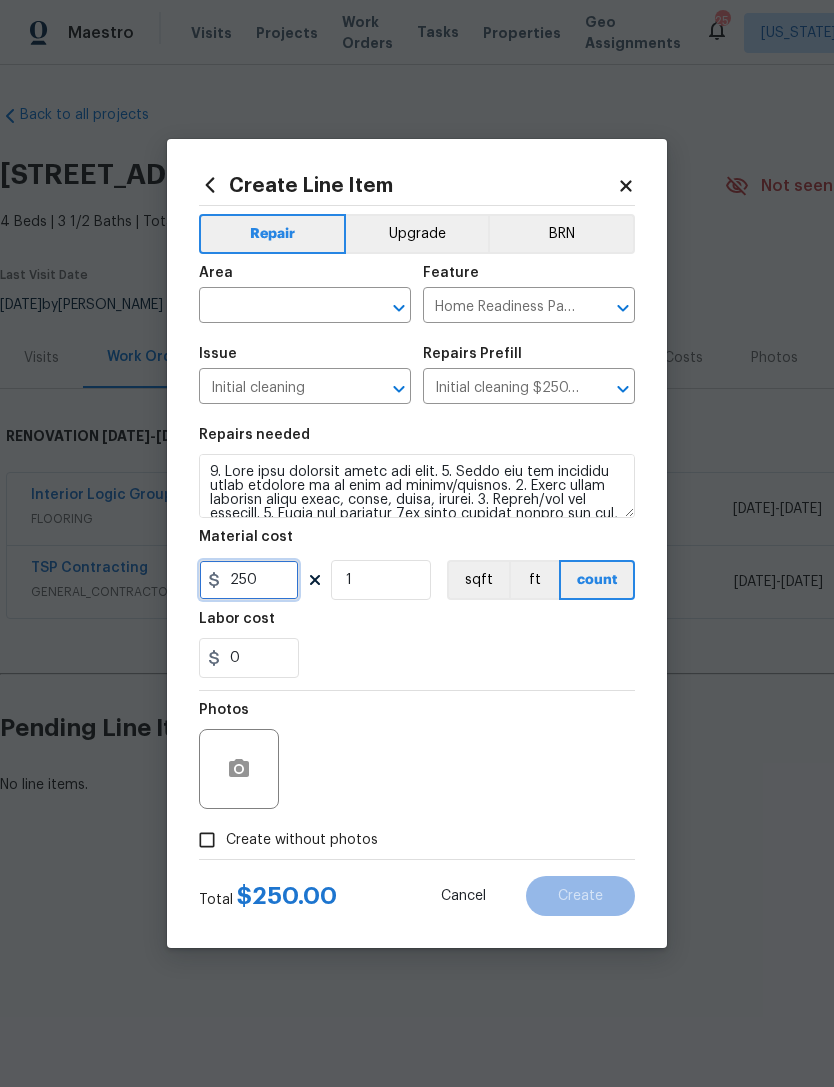 click on "250" at bounding box center [249, 580] 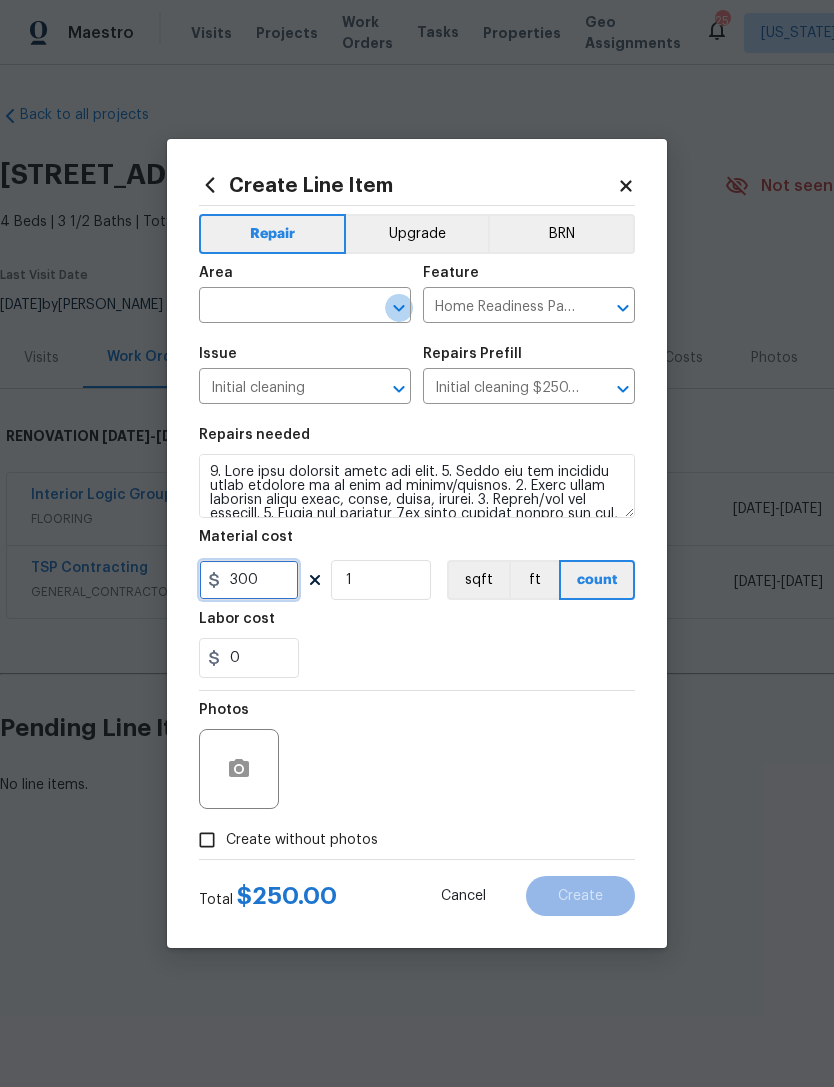 click 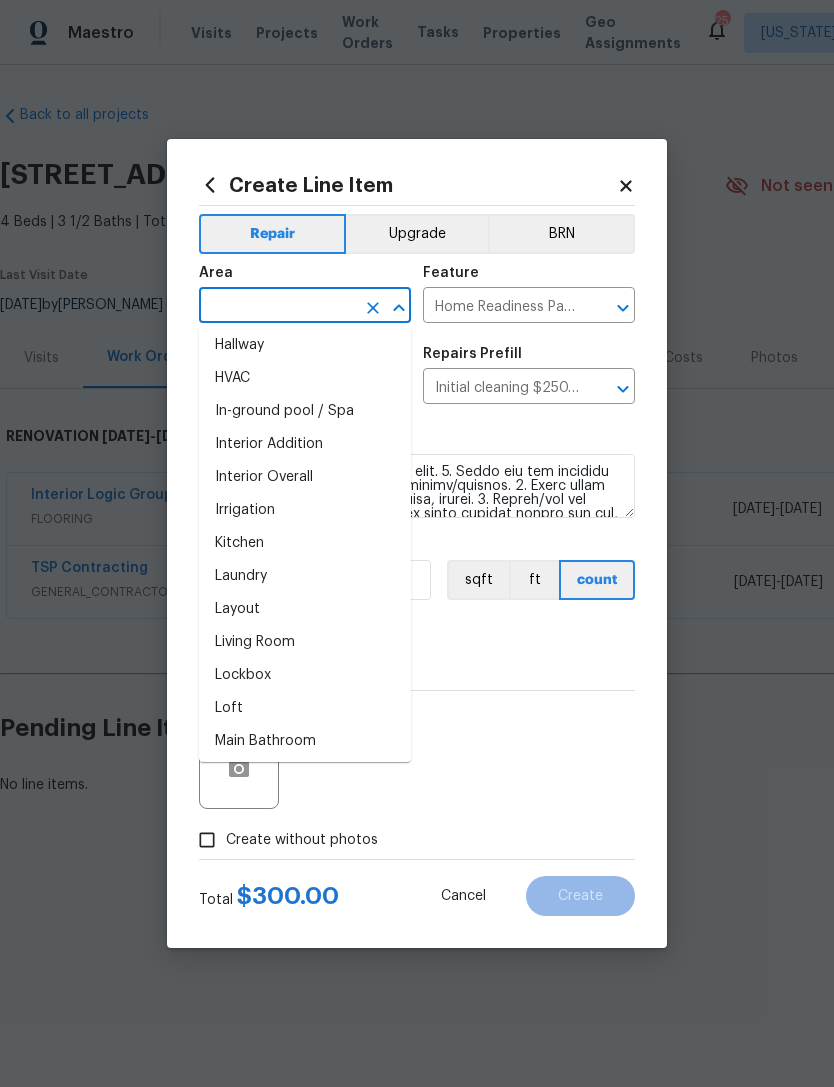 scroll, scrollTop: 704, scrollLeft: 0, axis: vertical 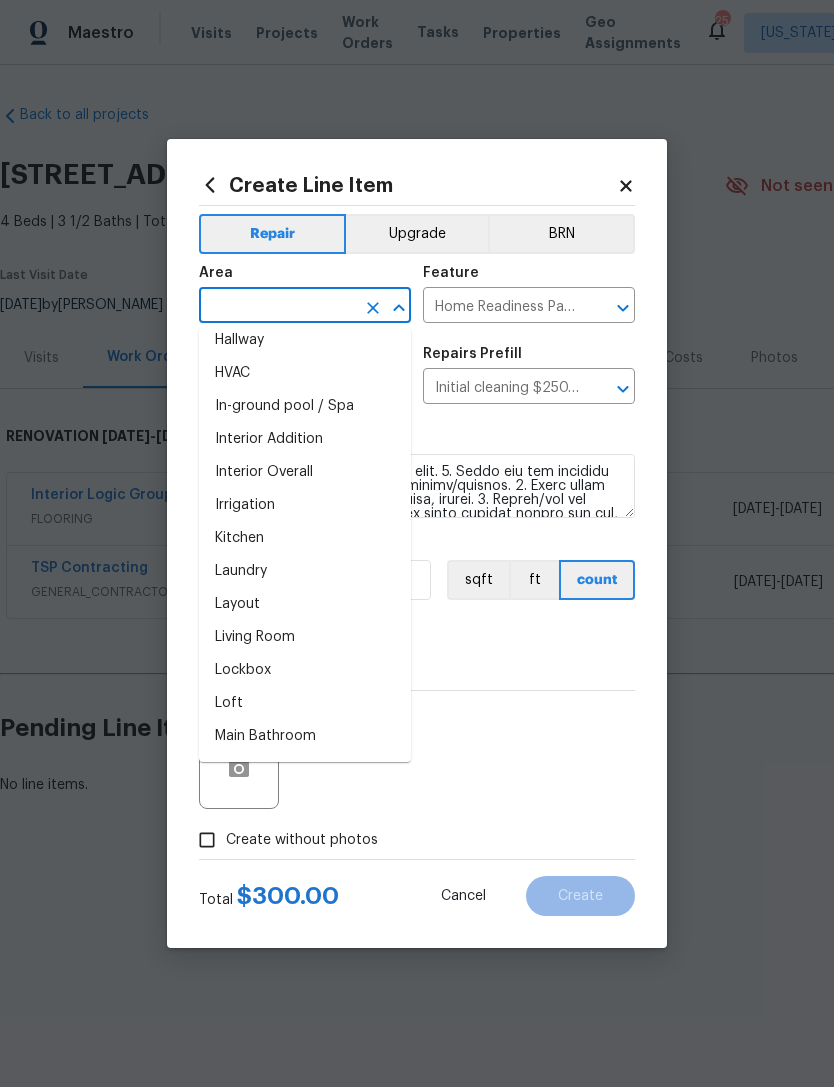 click on "Interior Overall" at bounding box center (305, 472) 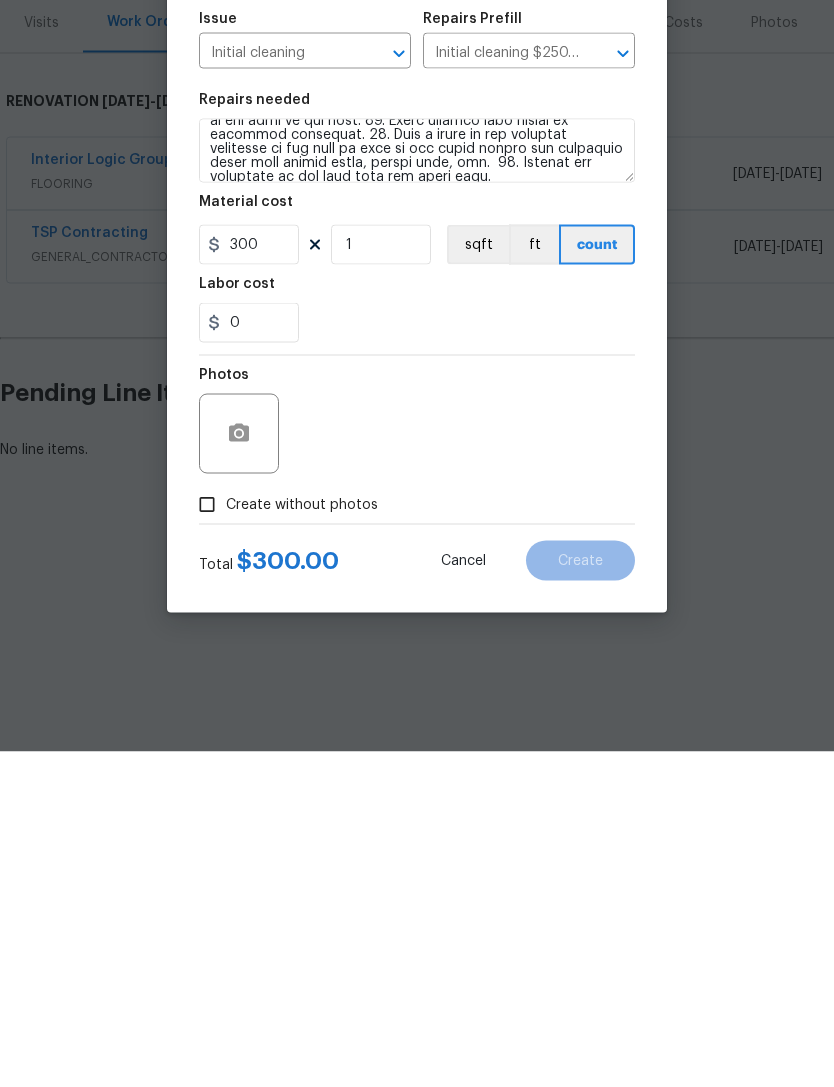 scroll, scrollTop: 266, scrollLeft: 0, axis: vertical 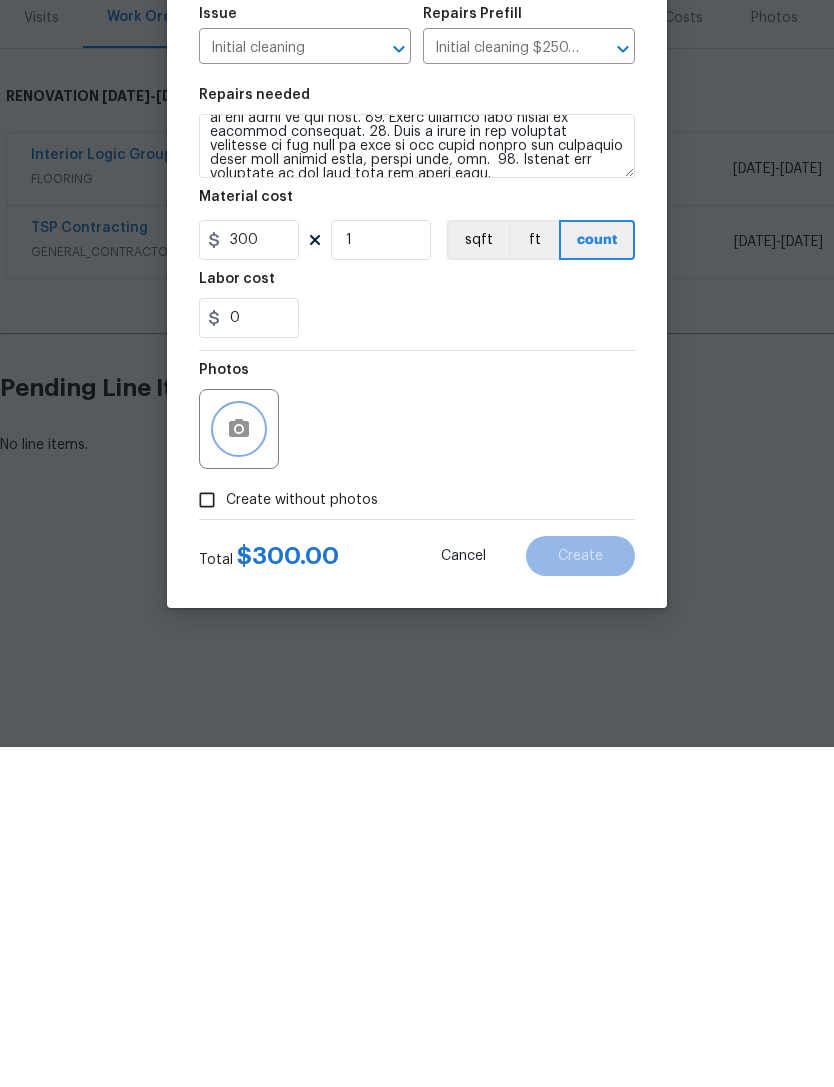 click 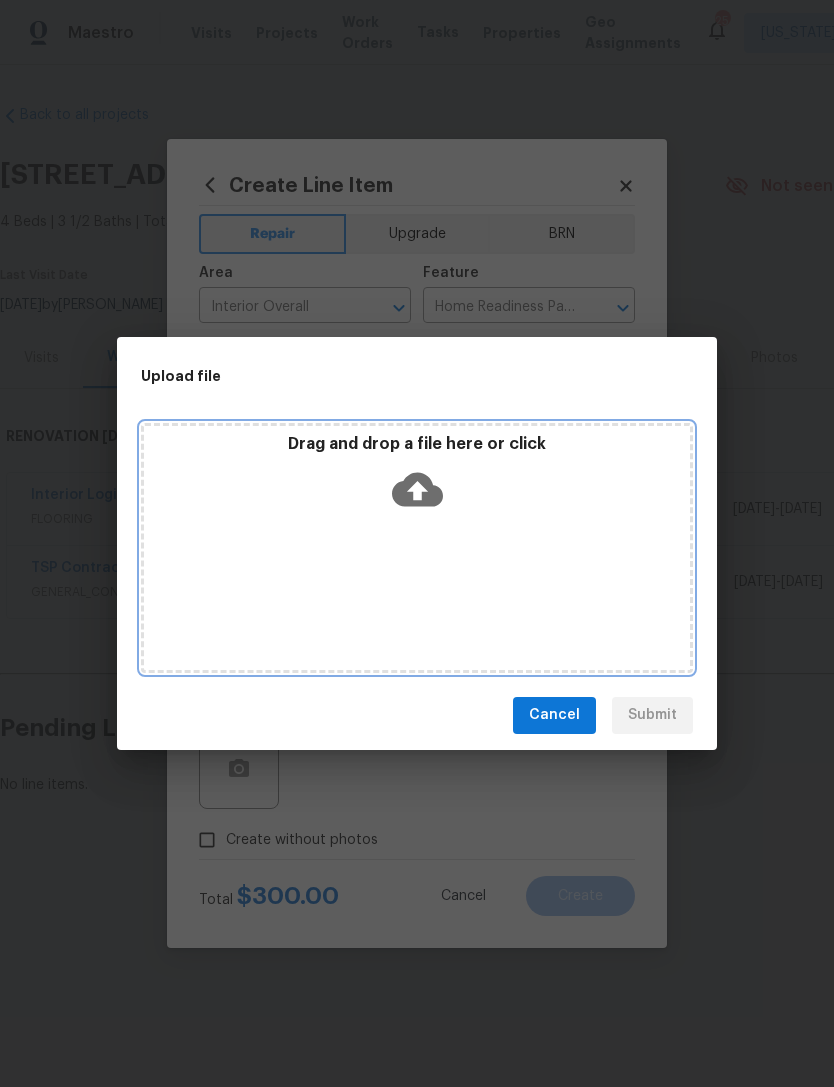 click 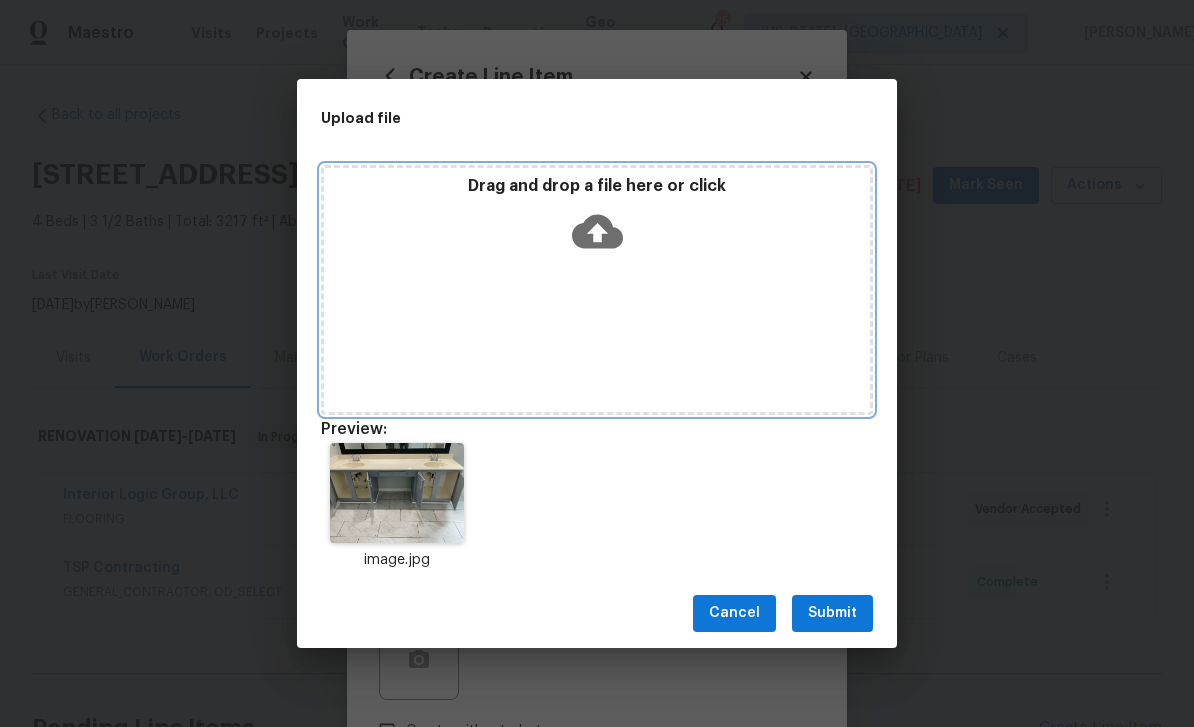 click 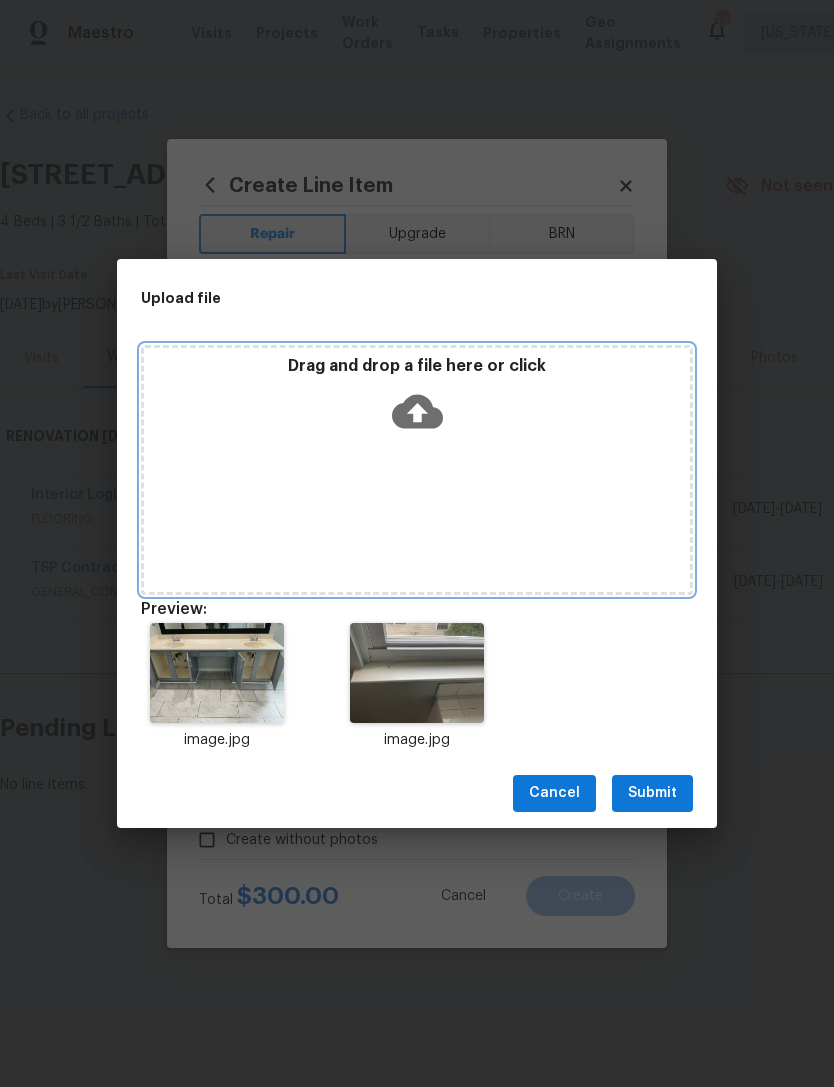 click 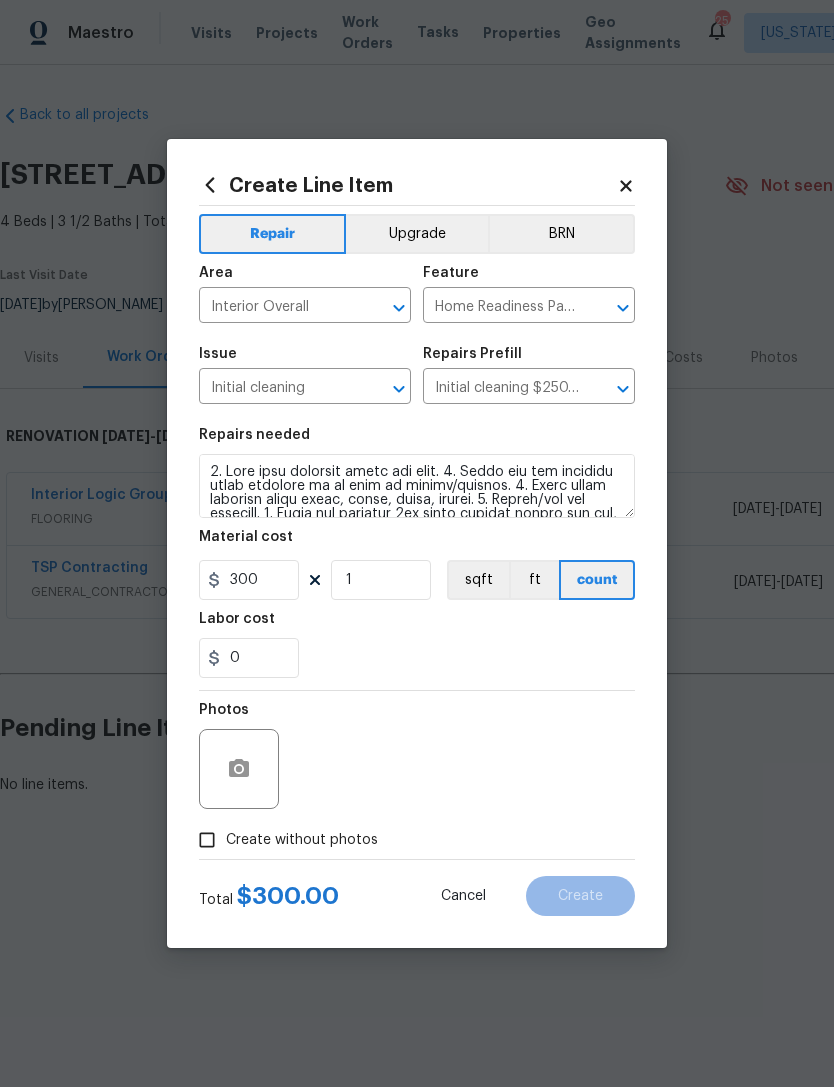 scroll, scrollTop: 0, scrollLeft: 0, axis: both 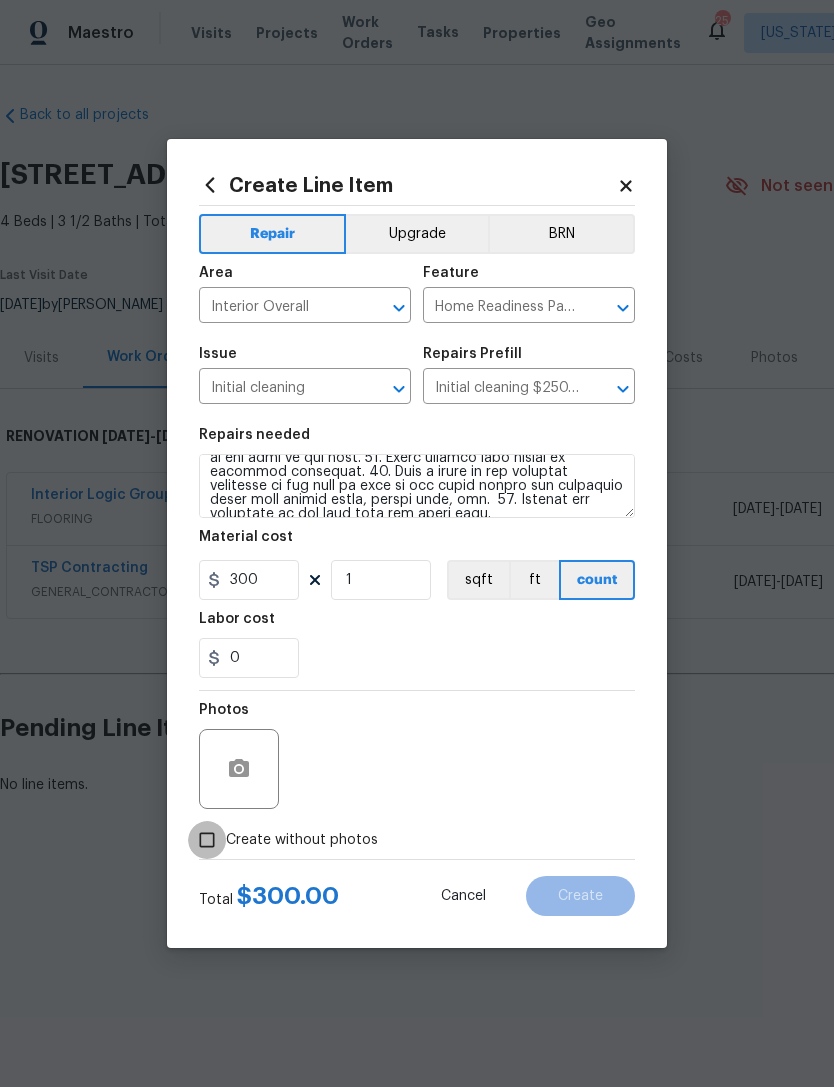 click on "Create without photos" at bounding box center [207, 840] 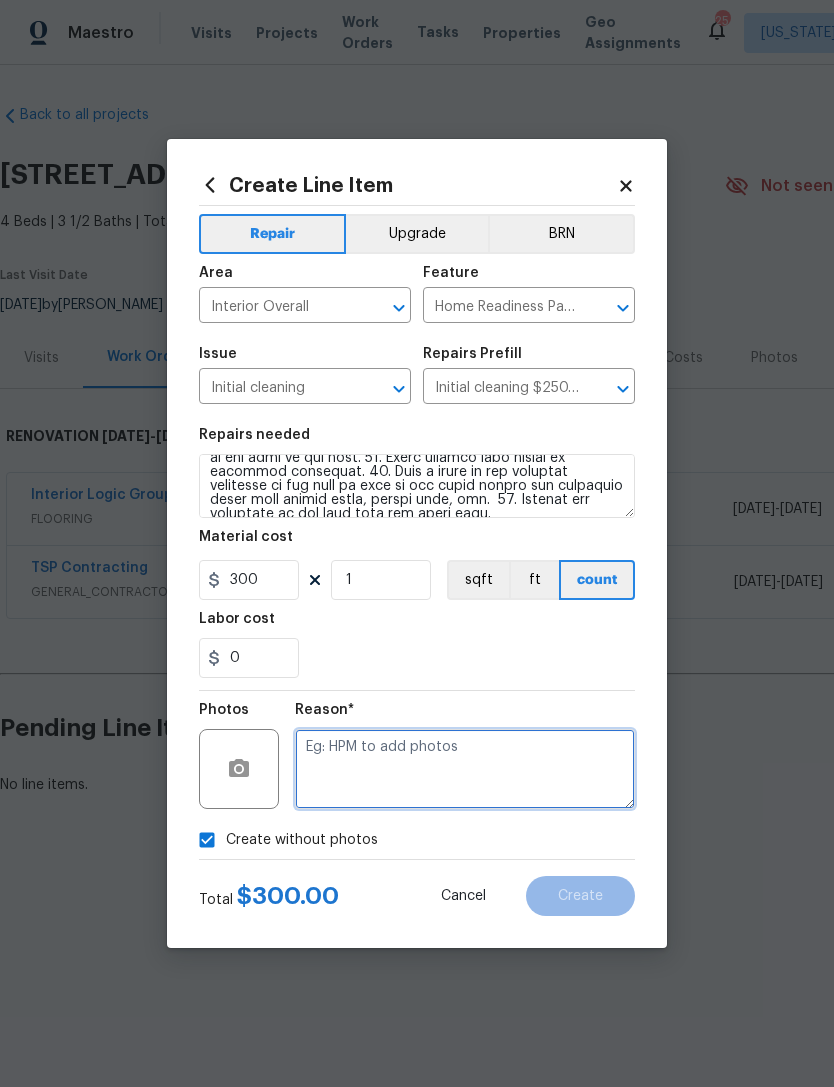 click at bounding box center (465, 769) 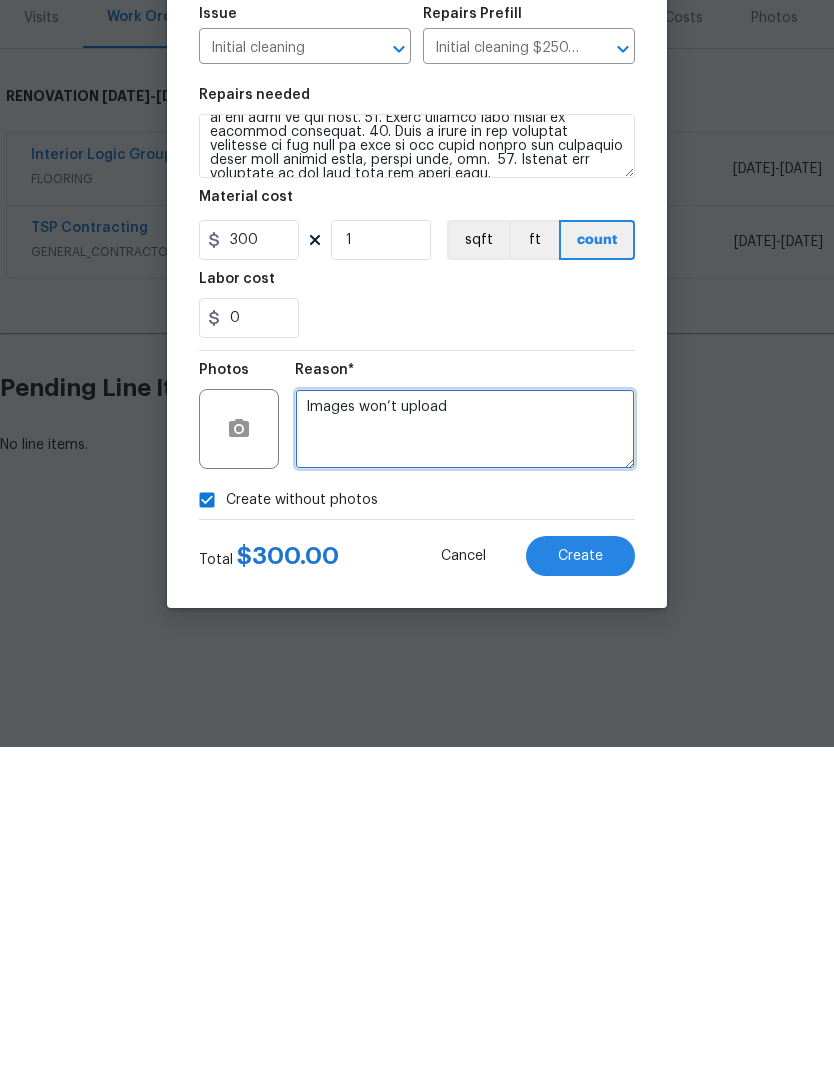 type on "Images won’t upload" 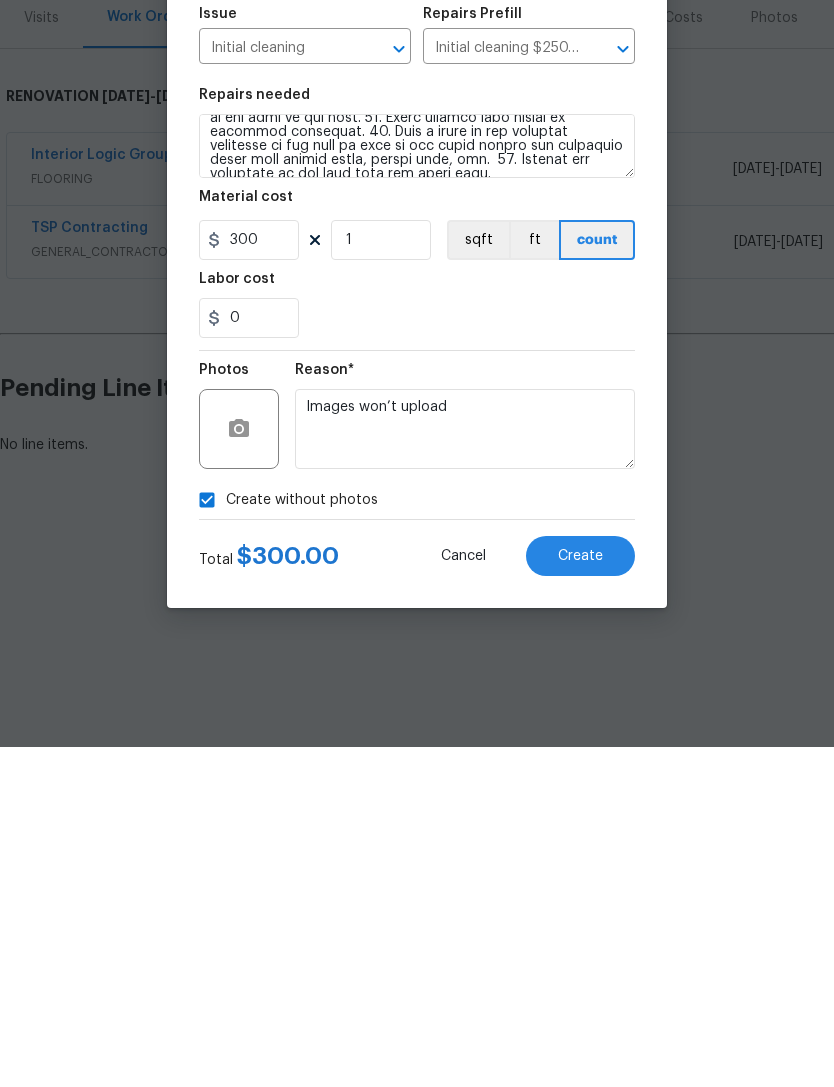 click on "Create" at bounding box center [580, 896] 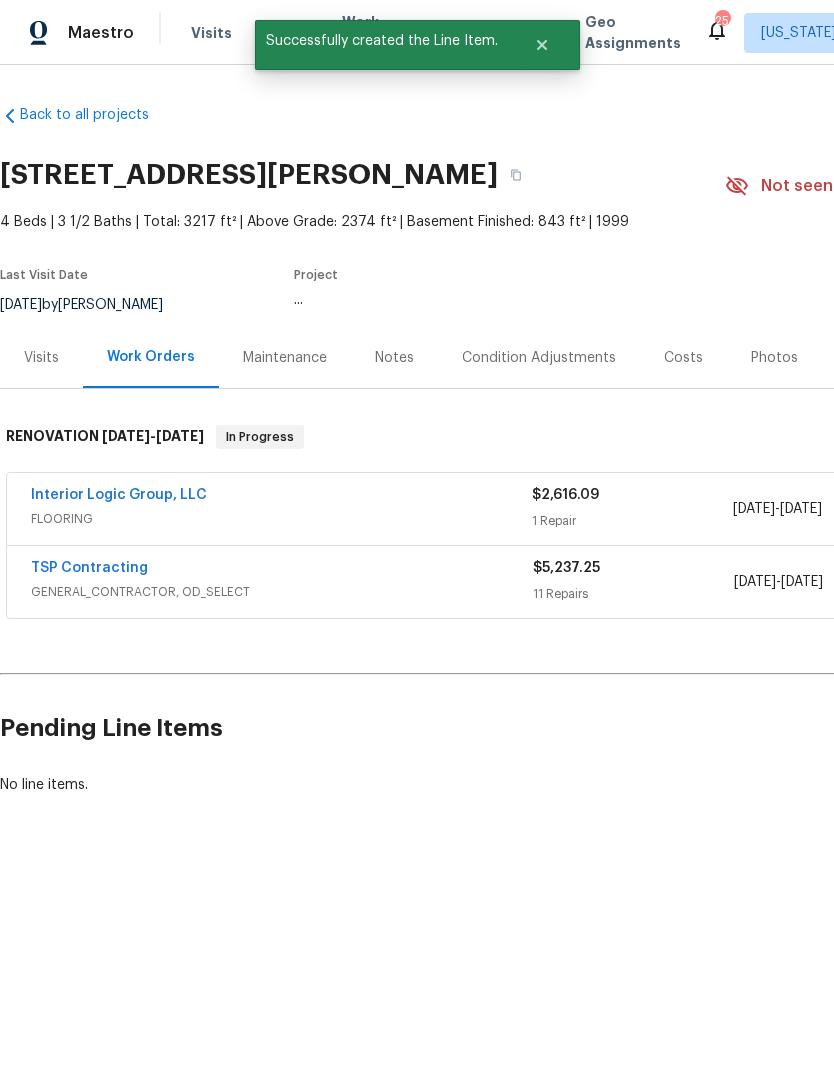 scroll, scrollTop: 0, scrollLeft: 0, axis: both 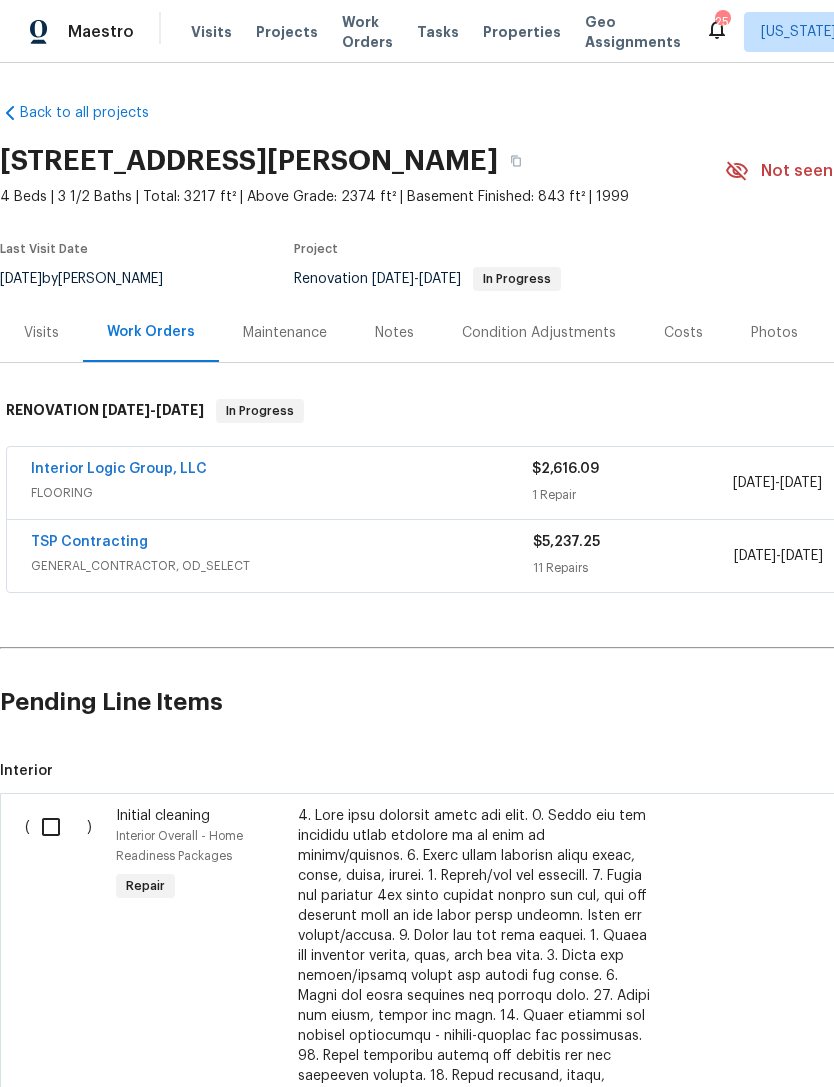 click at bounding box center (58, 827) 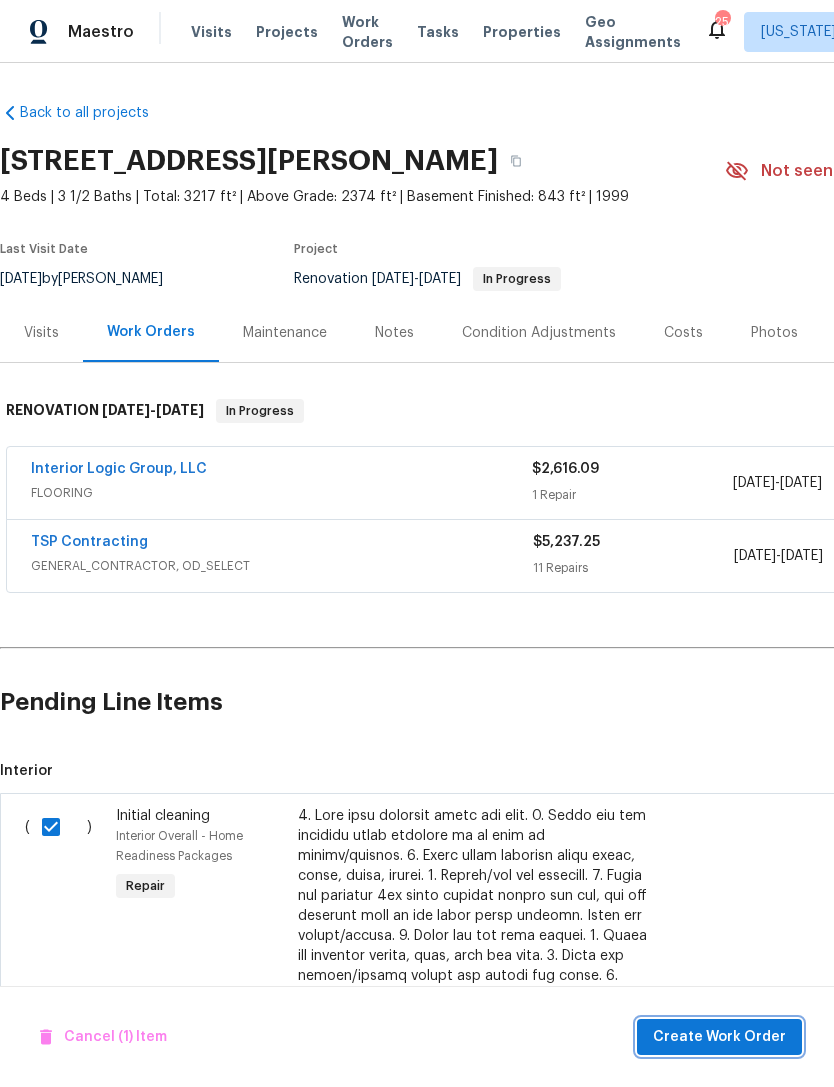 click on "Create Work Order" at bounding box center (719, 1037) 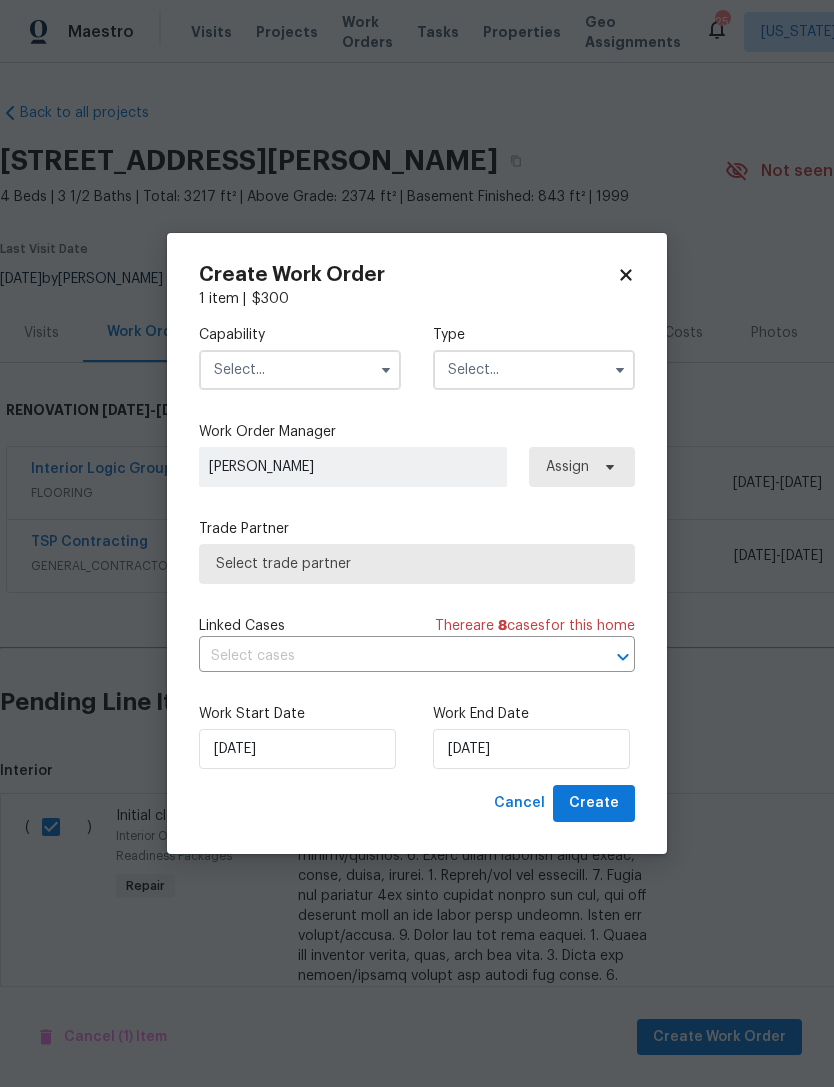 click 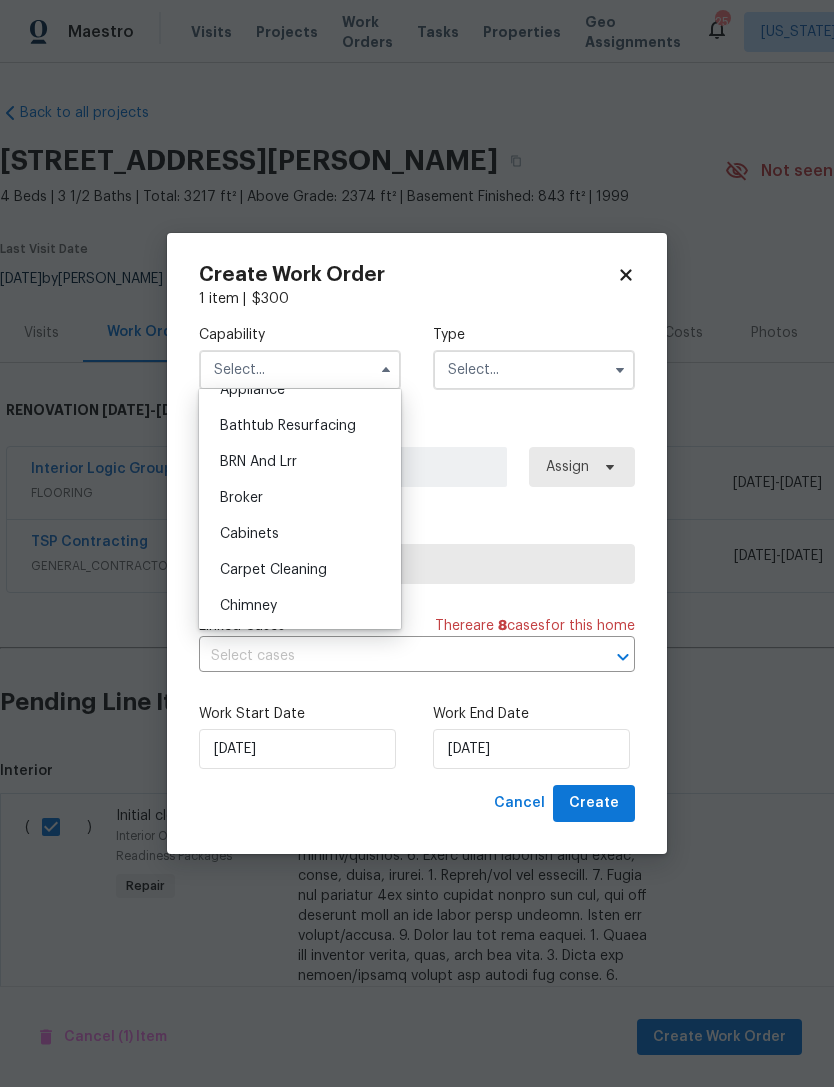 scroll, scrollTop: 177, scrollLeft: 0, axis: vertical 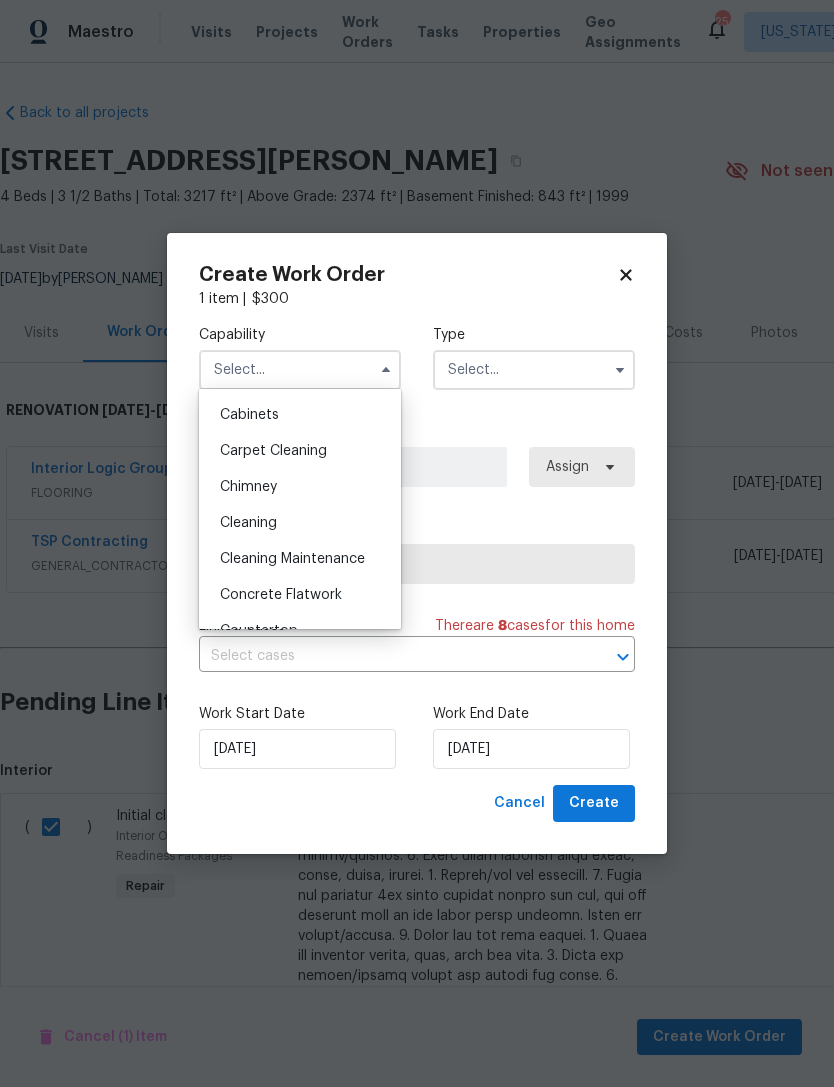 click on "Cleaning" at bounding box center [300, 523] 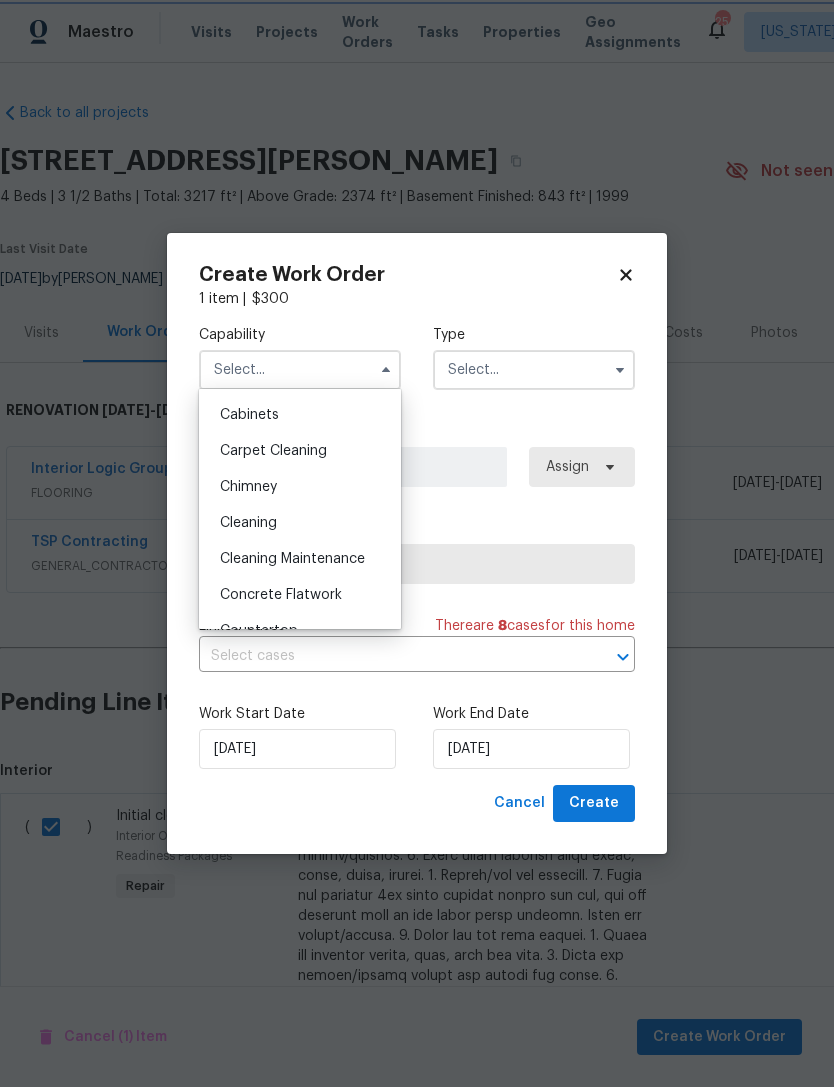 type on "Cleaning" 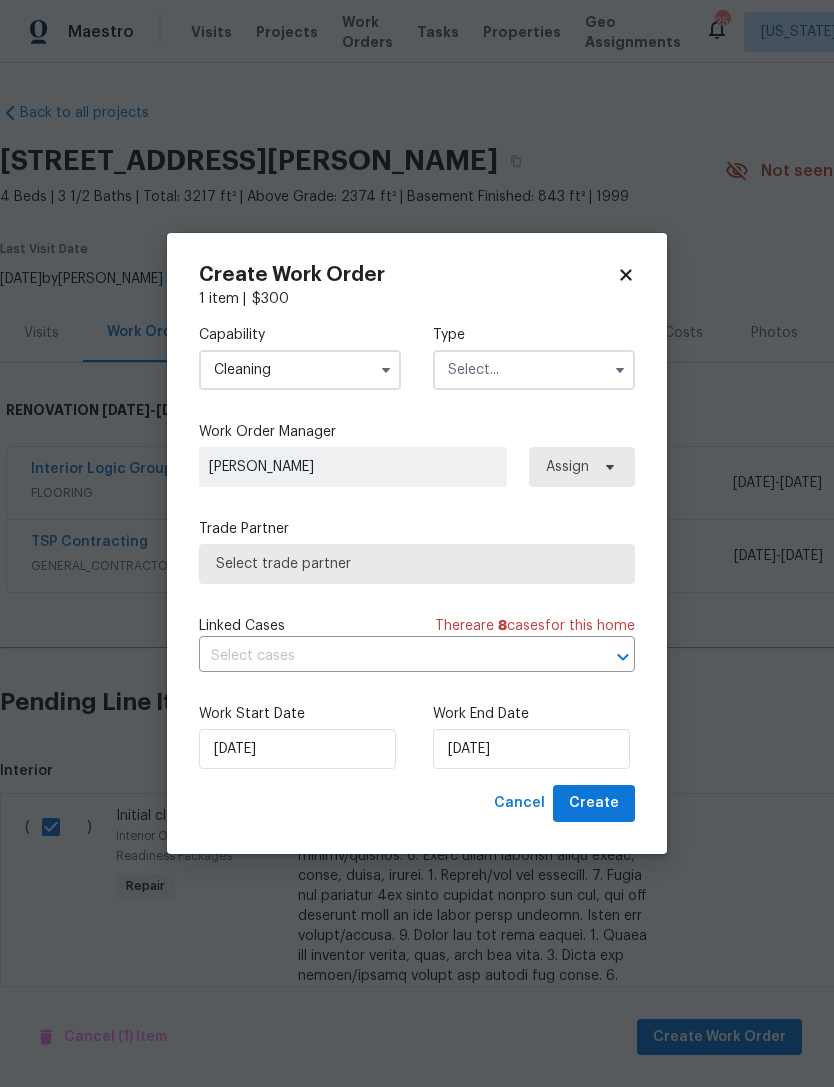 click at bounding box center (534, 370) 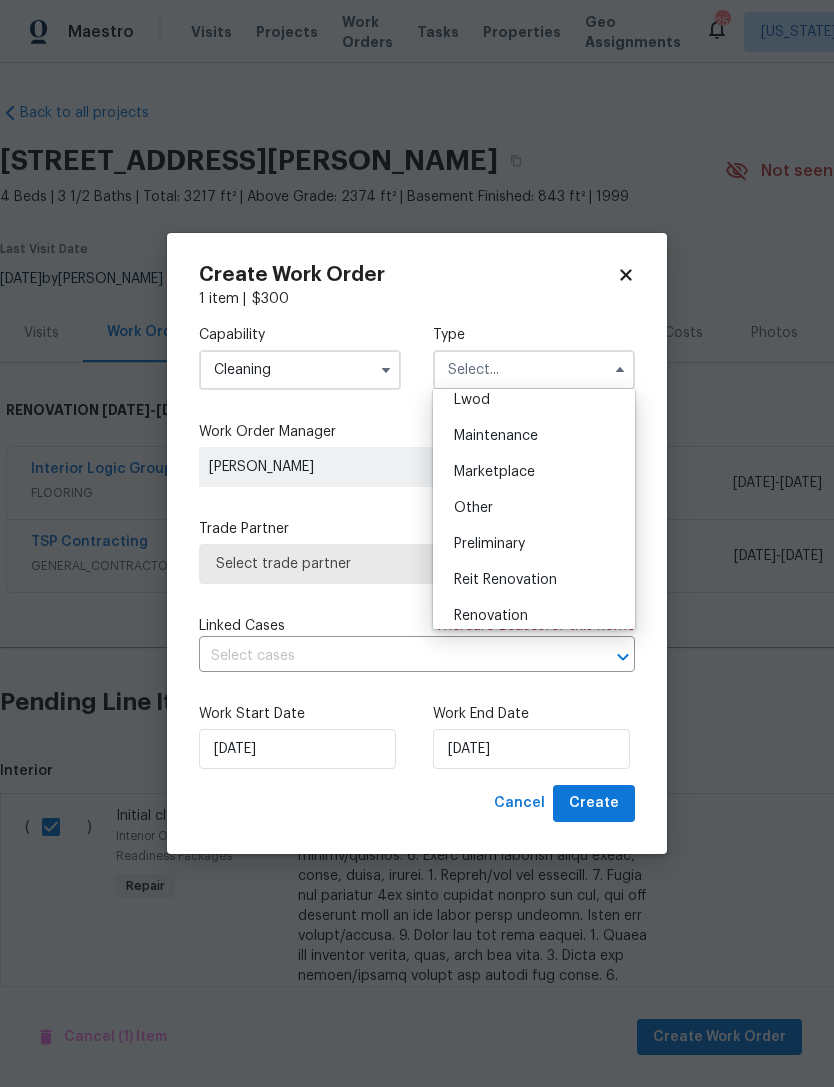 scroll, scrollTop: 317, scrollLeft: 0, axis: vertical 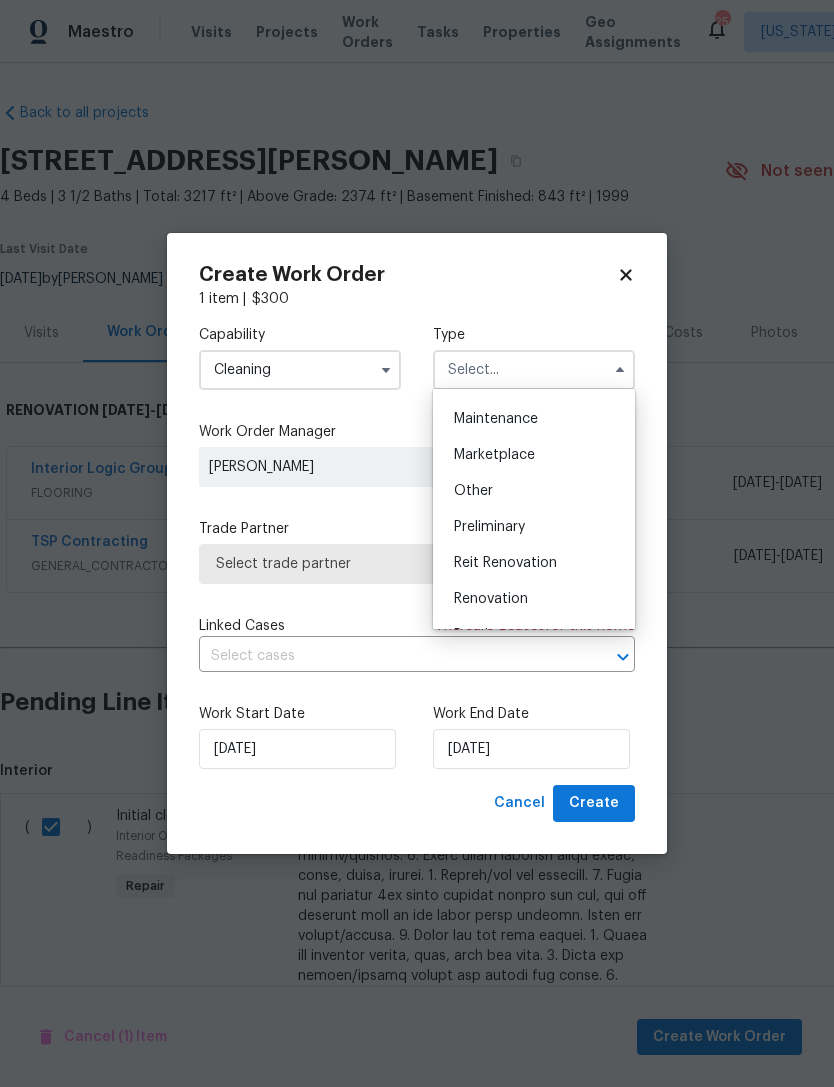 click on "Renovation" at bounding box center (534, 599) 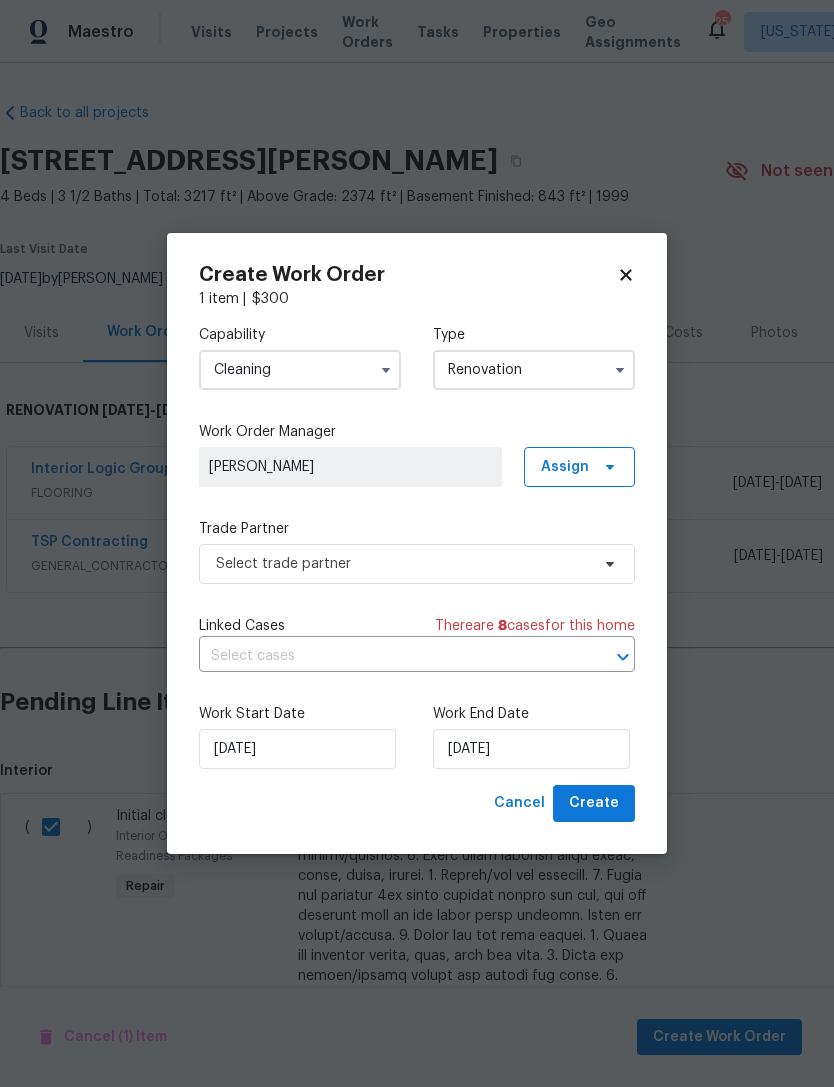 type on "Renovation" 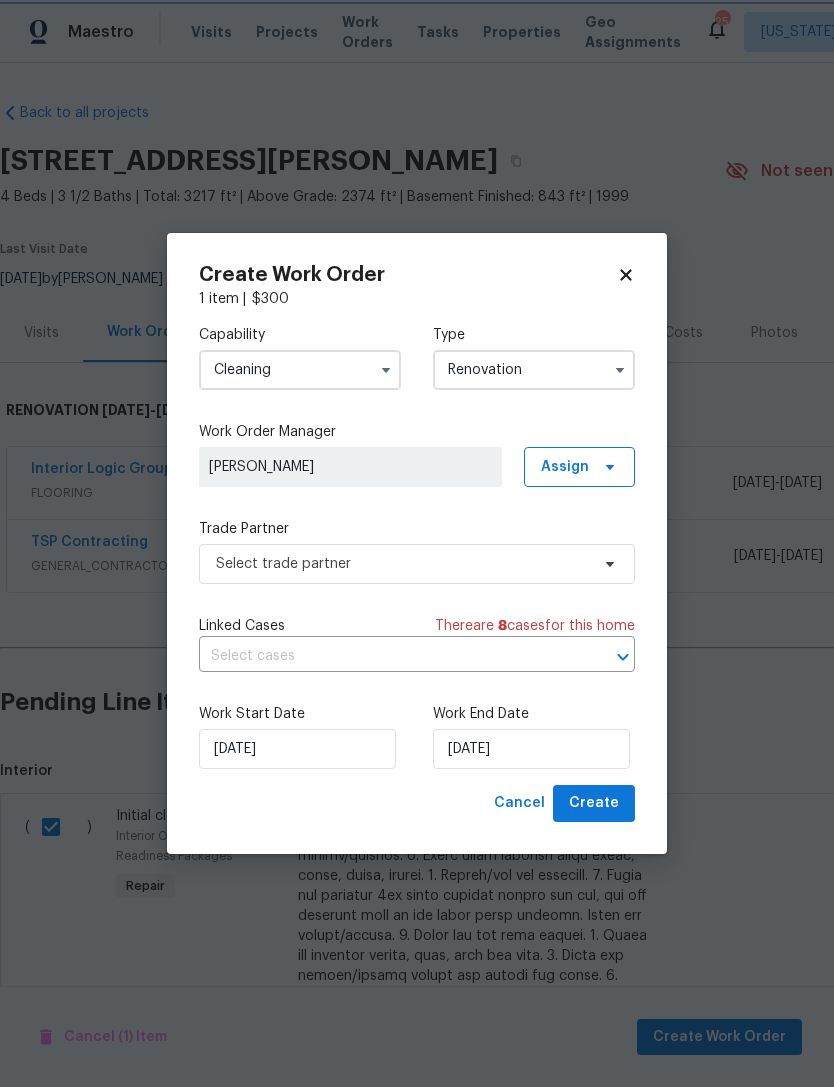 scroll, scrollTop: 0, scrollLeft: 0, axis: both 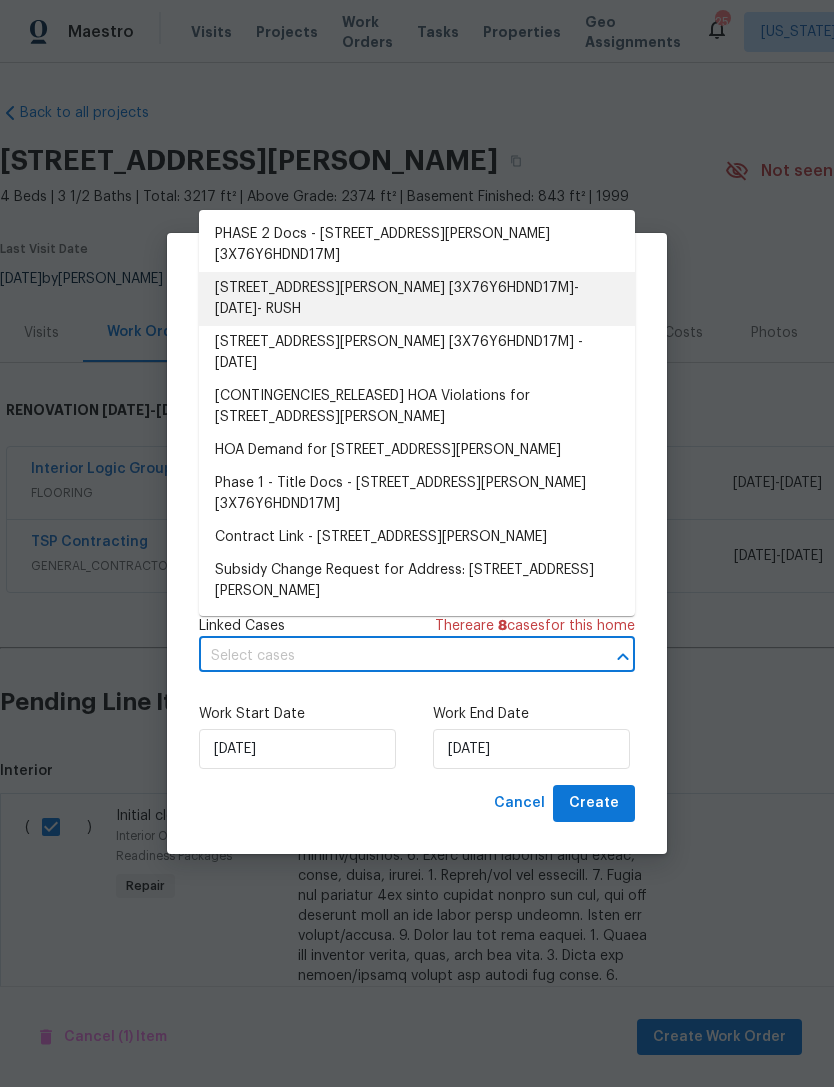click on "3570 Prince Edward Dr [3X76Y6HDND17M]- 6/25/2025- RUSH" at bounding box center [417, 299] 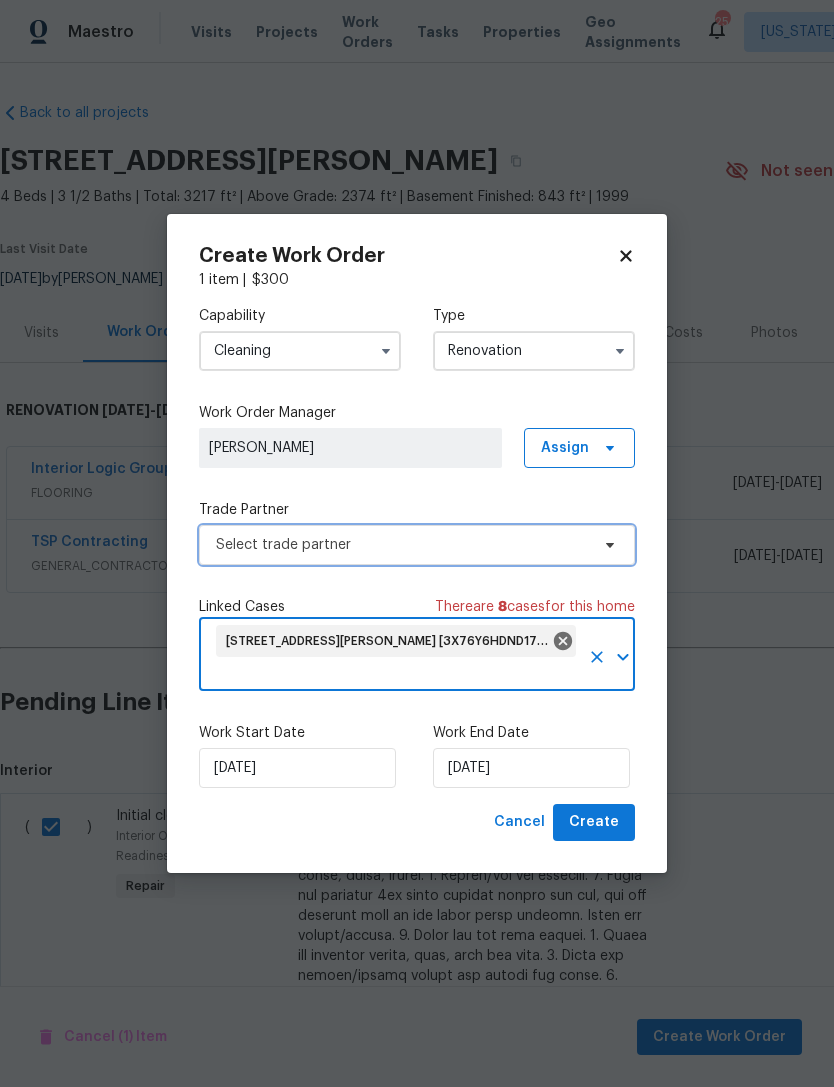 click 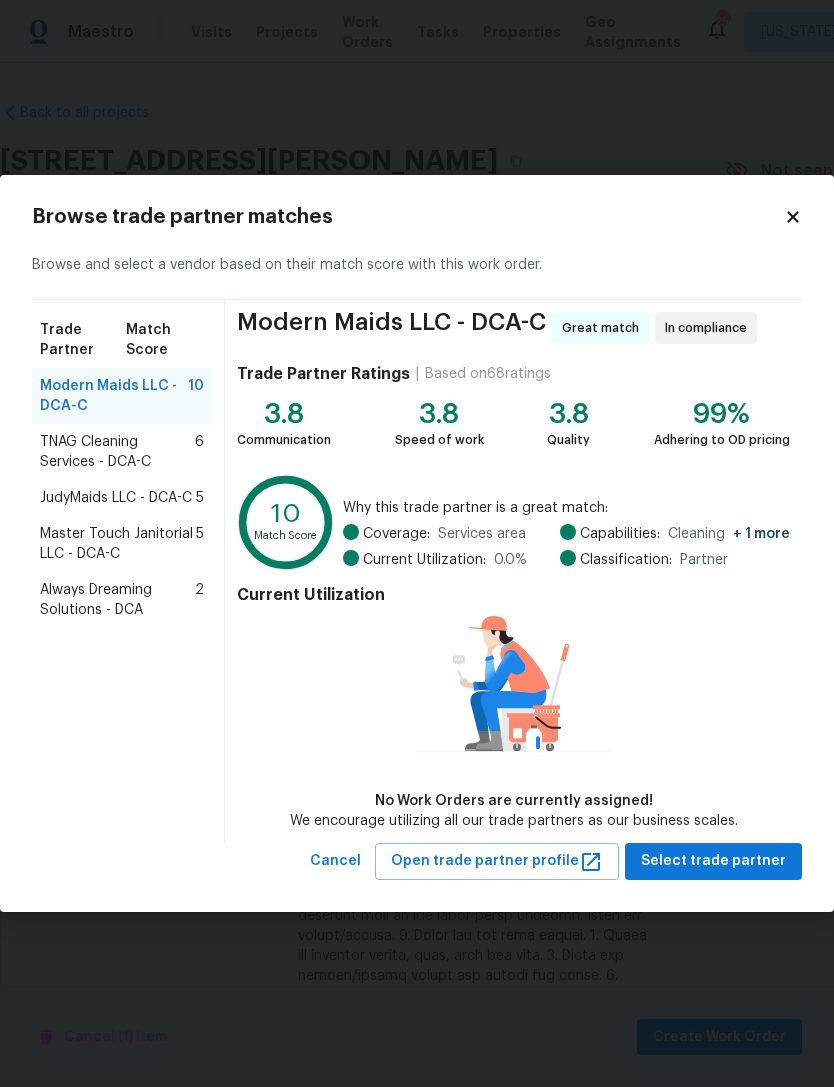click on "TNAG Cleaning Services - DCA-C" at bounding box center (117, 452) 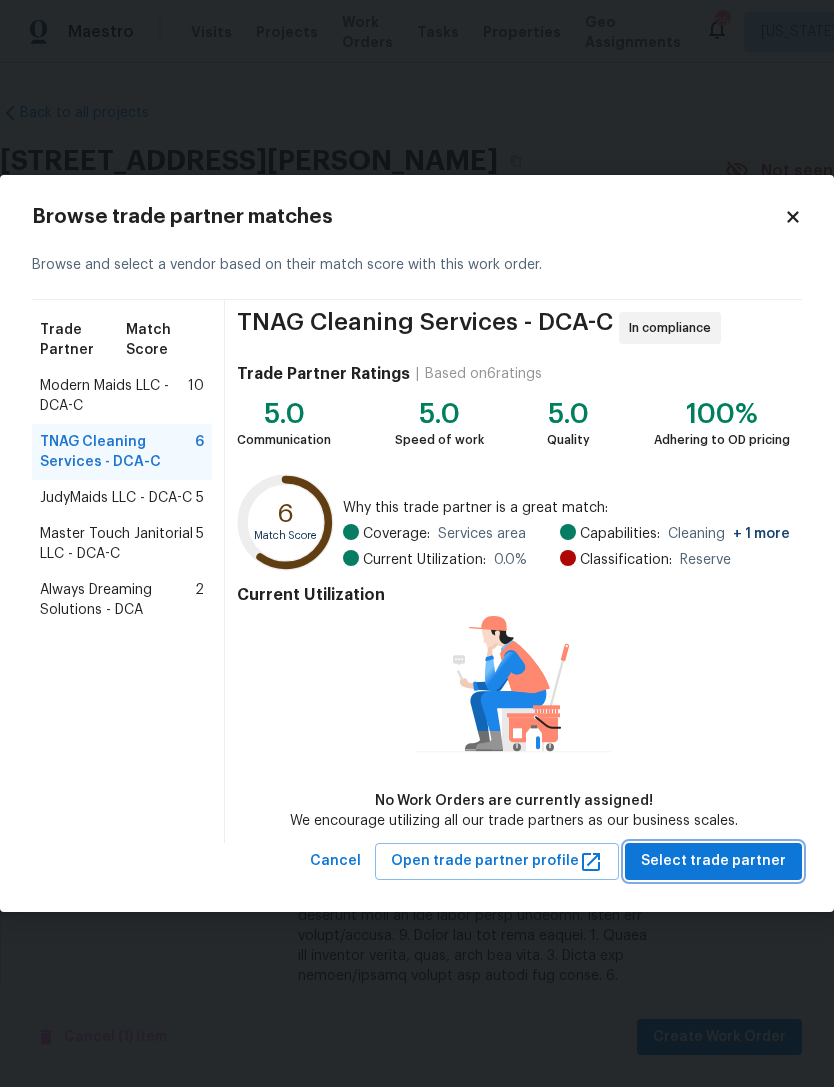click on "Select trade partner" at bounding box center [713, 861] 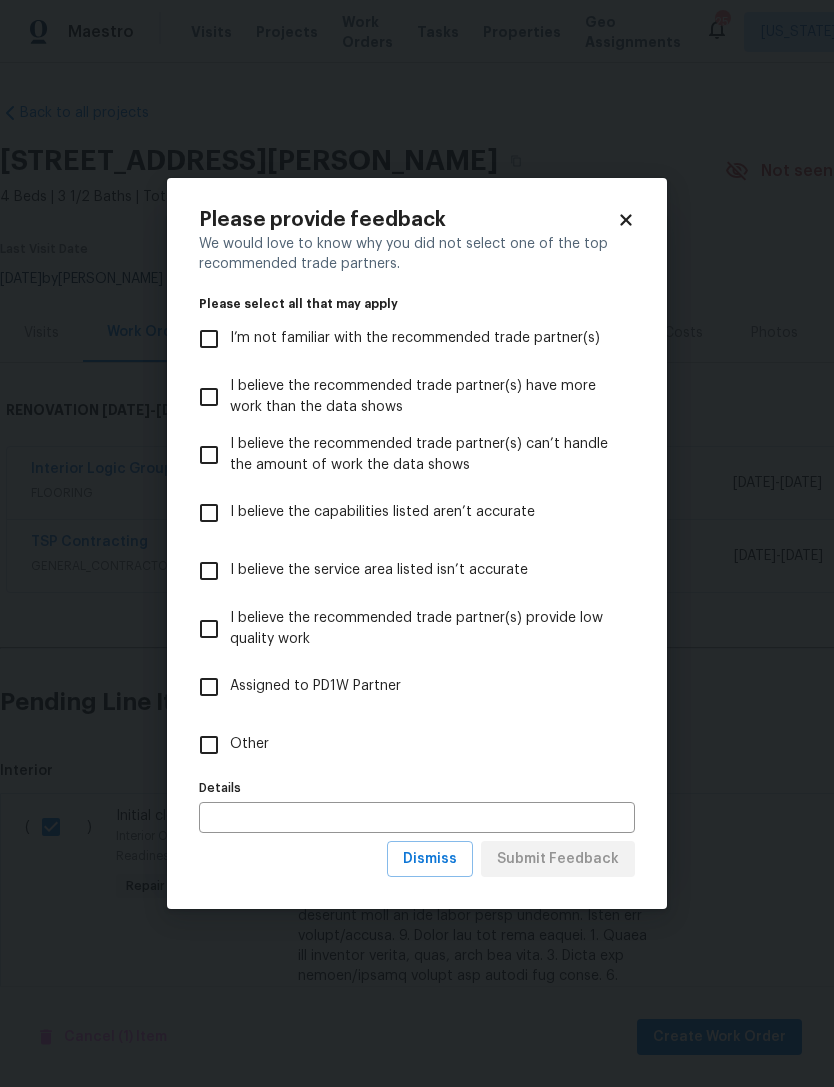 click on "Other" at bounding box center [209, 745] 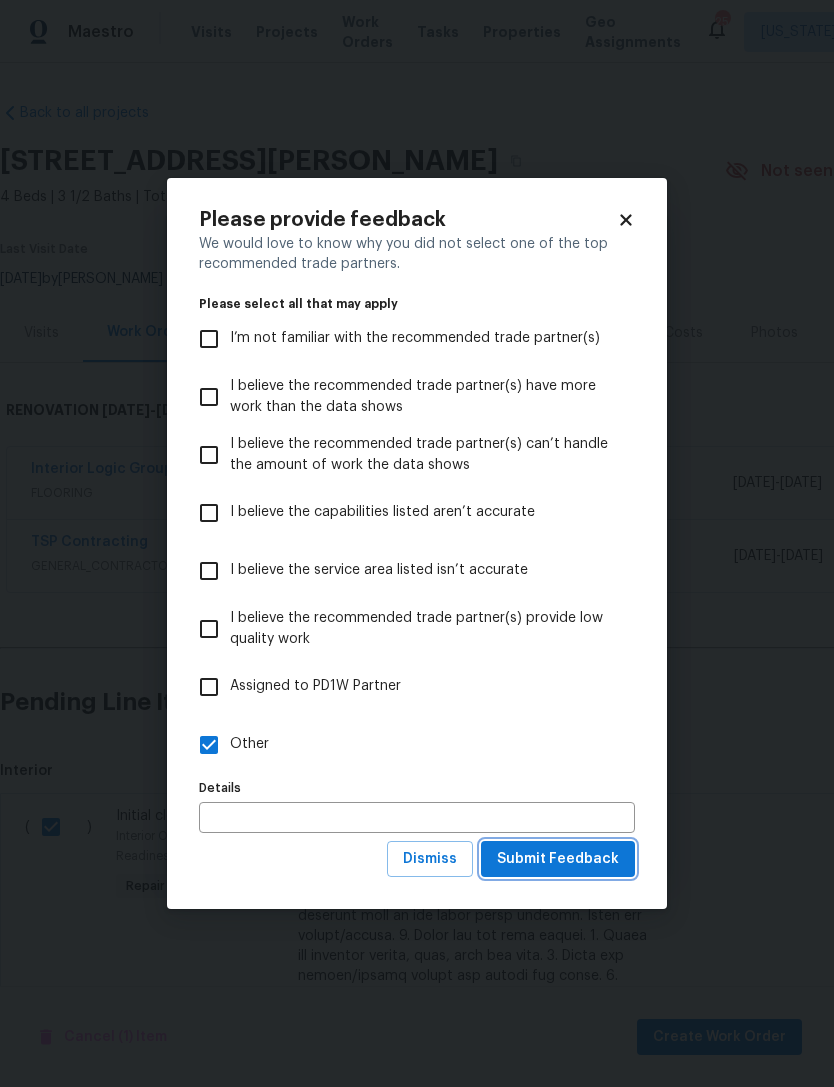 click on "Submit Feedback" at bounding box center [558, 859] 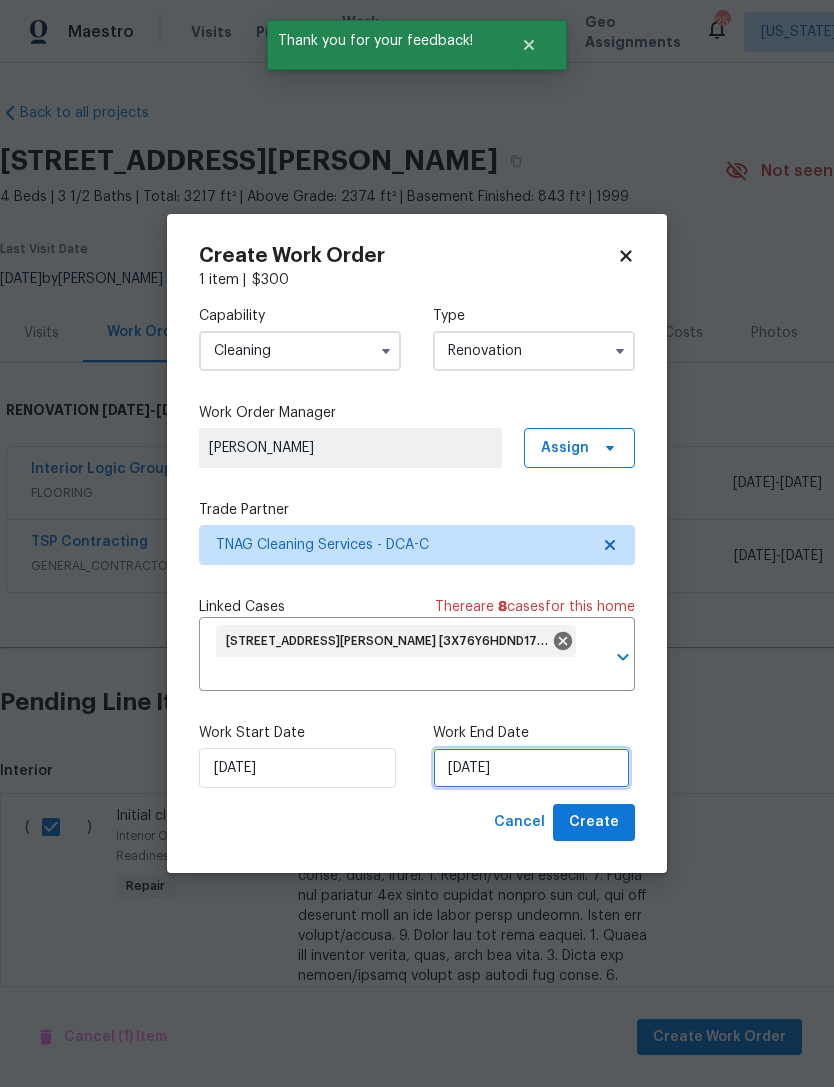 click on "[DATE]" at bounding box center (531, 768) 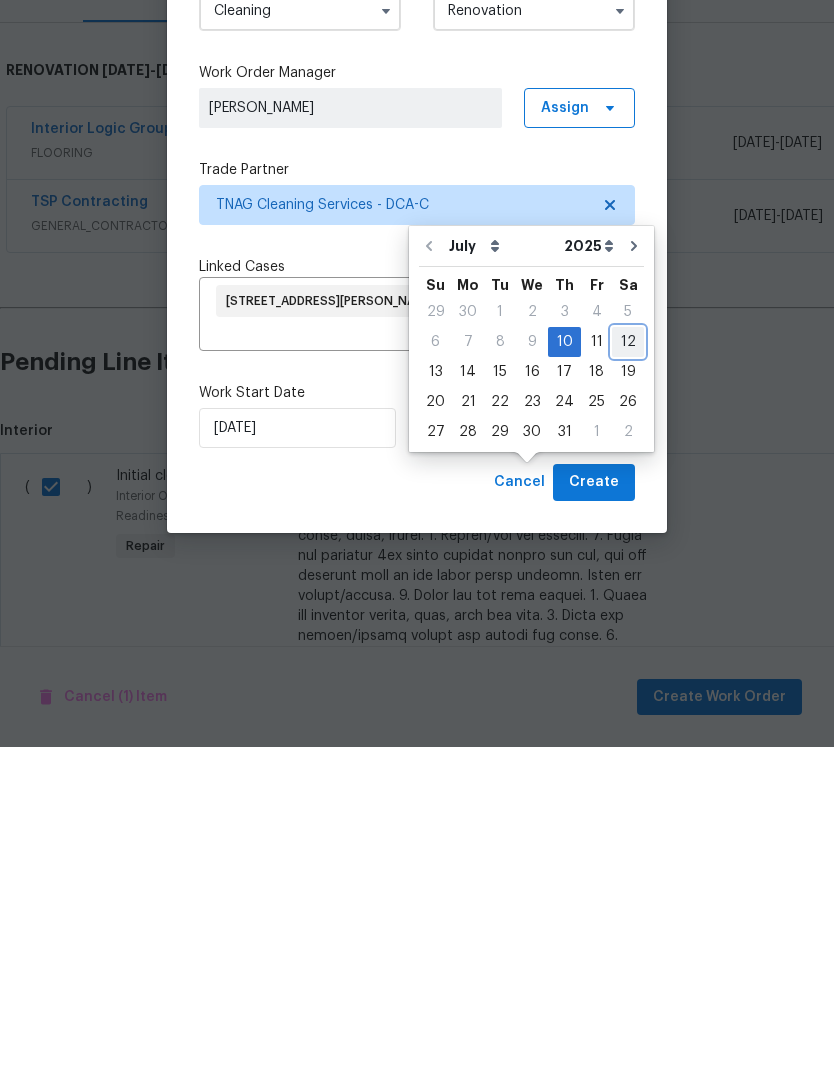 click on "12" at bounding box center (628, 682) 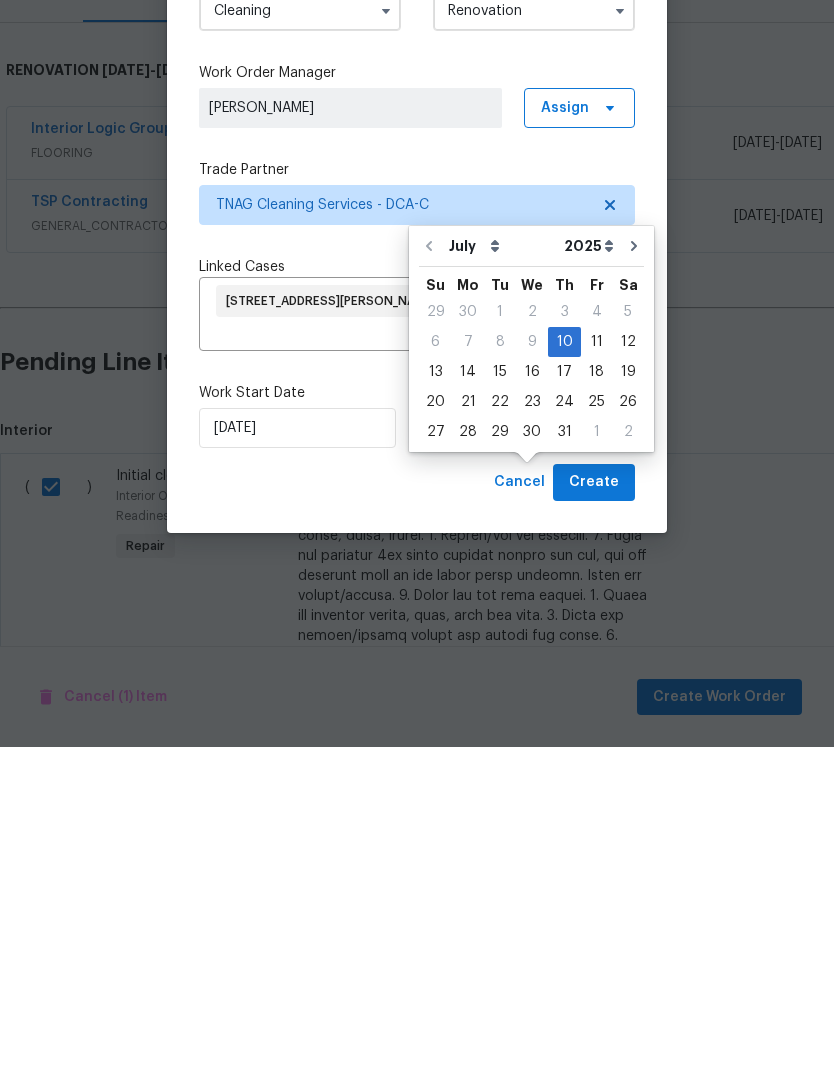 scroll, scrollTop: 64, scrollLeft: 0, axis: vertical 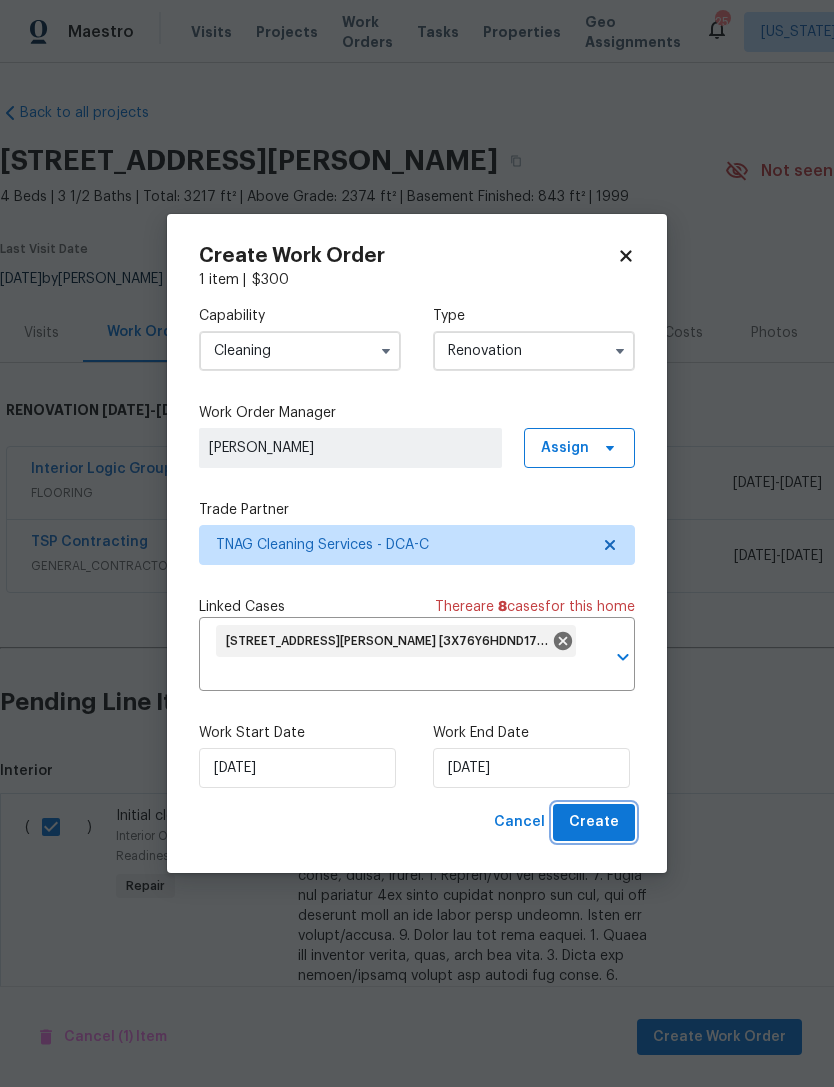 click on "Create" at bounding box center [594, 822] 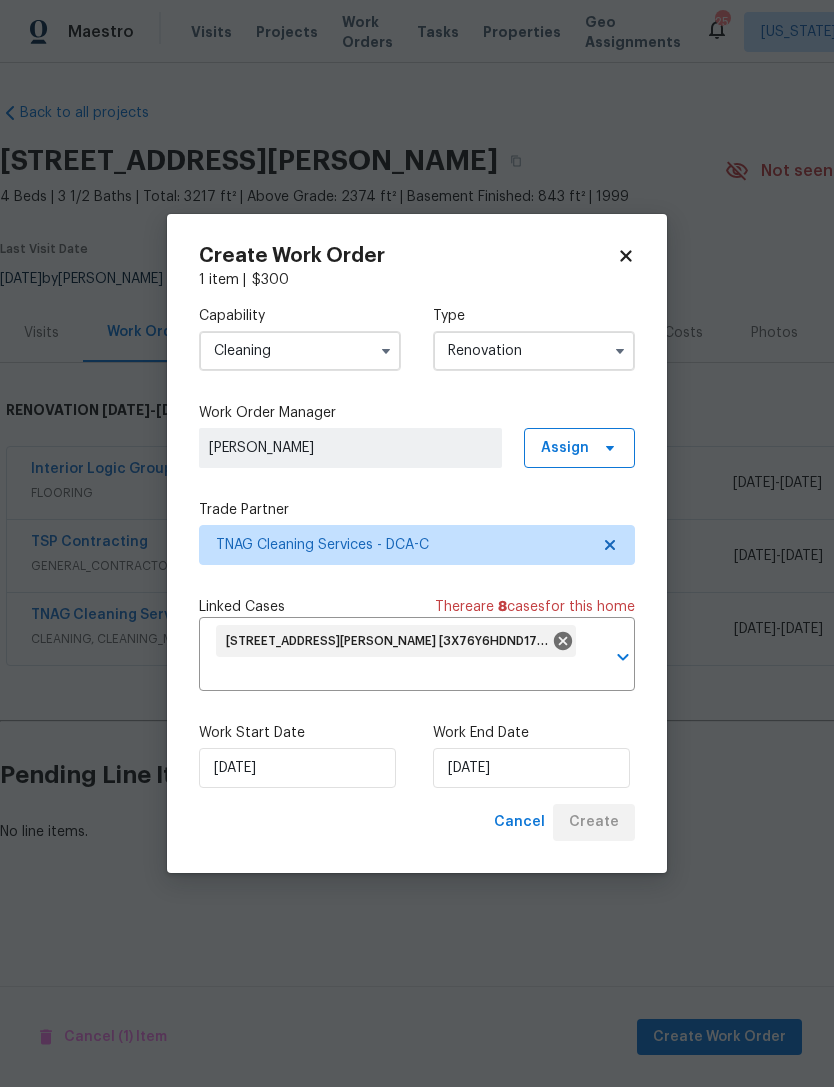 scroll, scrollTop: 0, scrollLeft: 0, axis: both 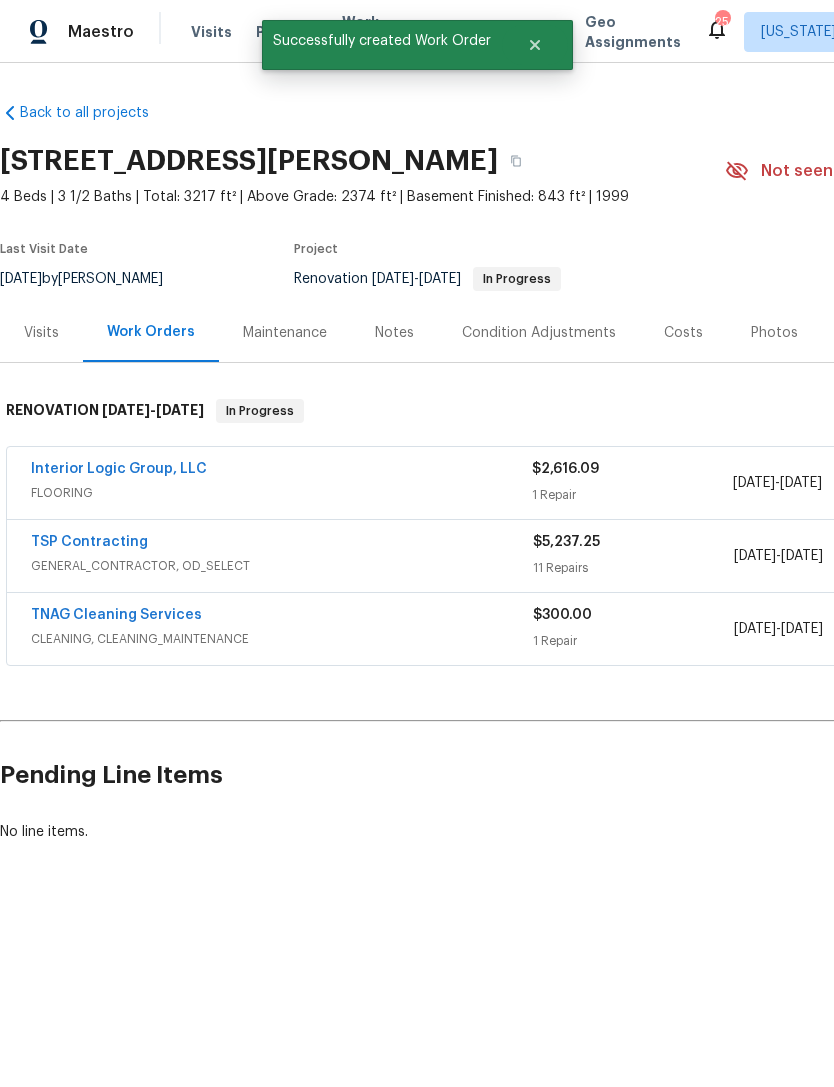 click on "FLOORING" at bounding box center (281, 493) 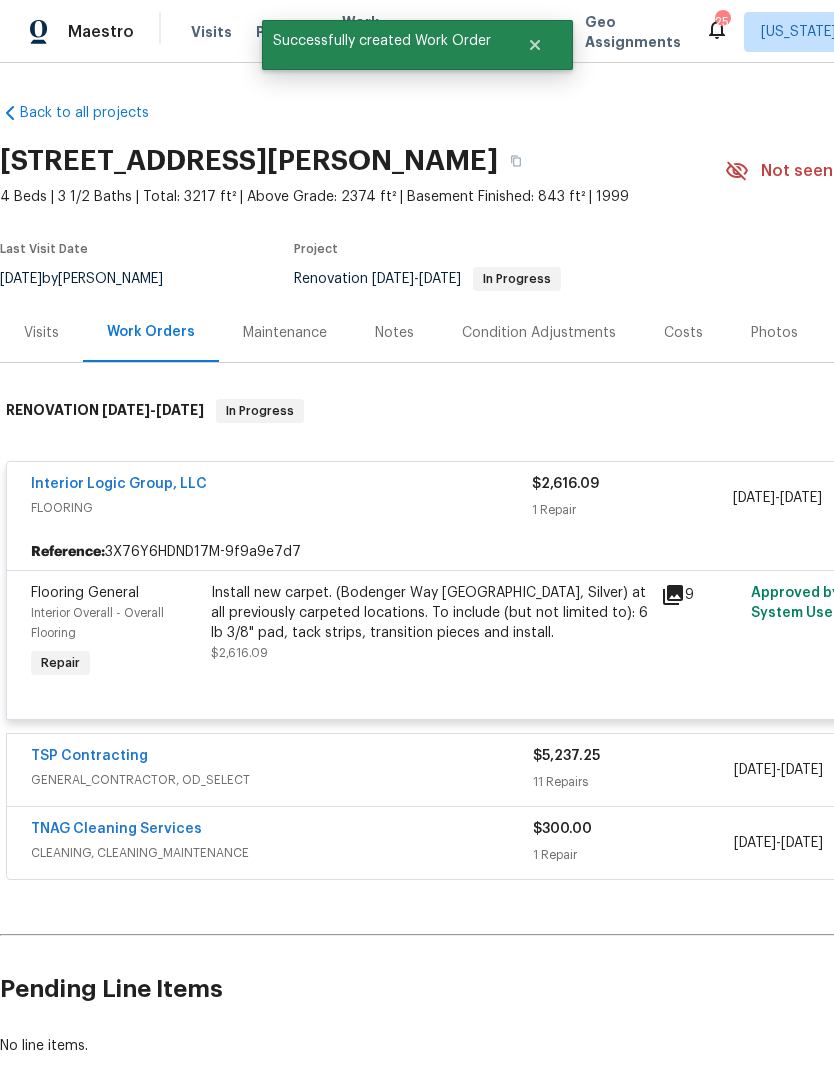 click on "TSP Contracting" at bounding box center [282, 758] 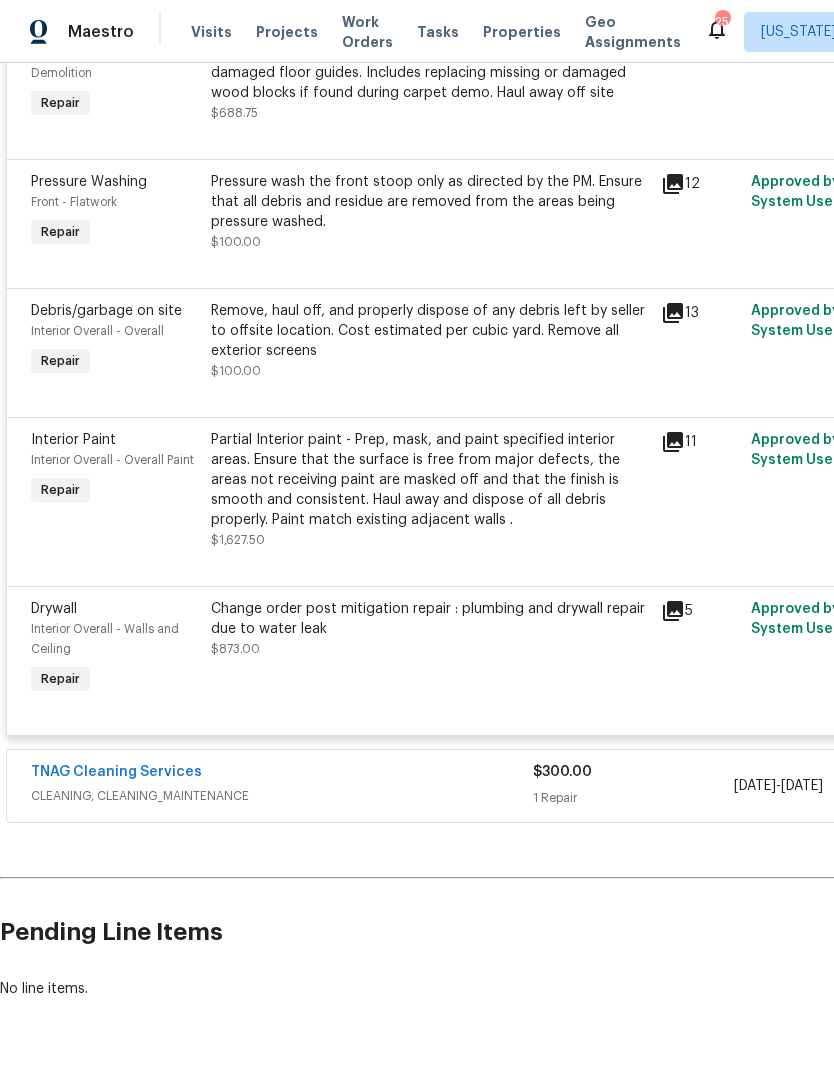 scroll, scrollTop: 1686, scrollLeft: 0, axis: vertical 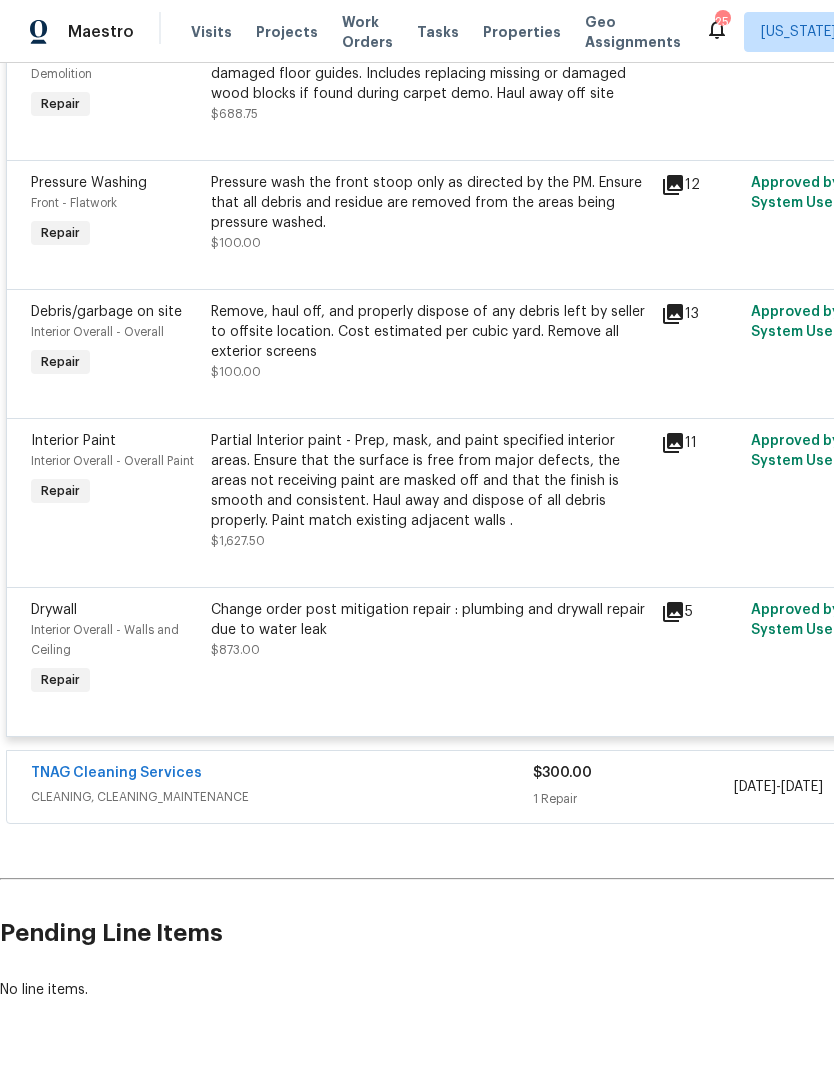 click on "TNAG Cleaning Services" at bounding box center [116, 773] 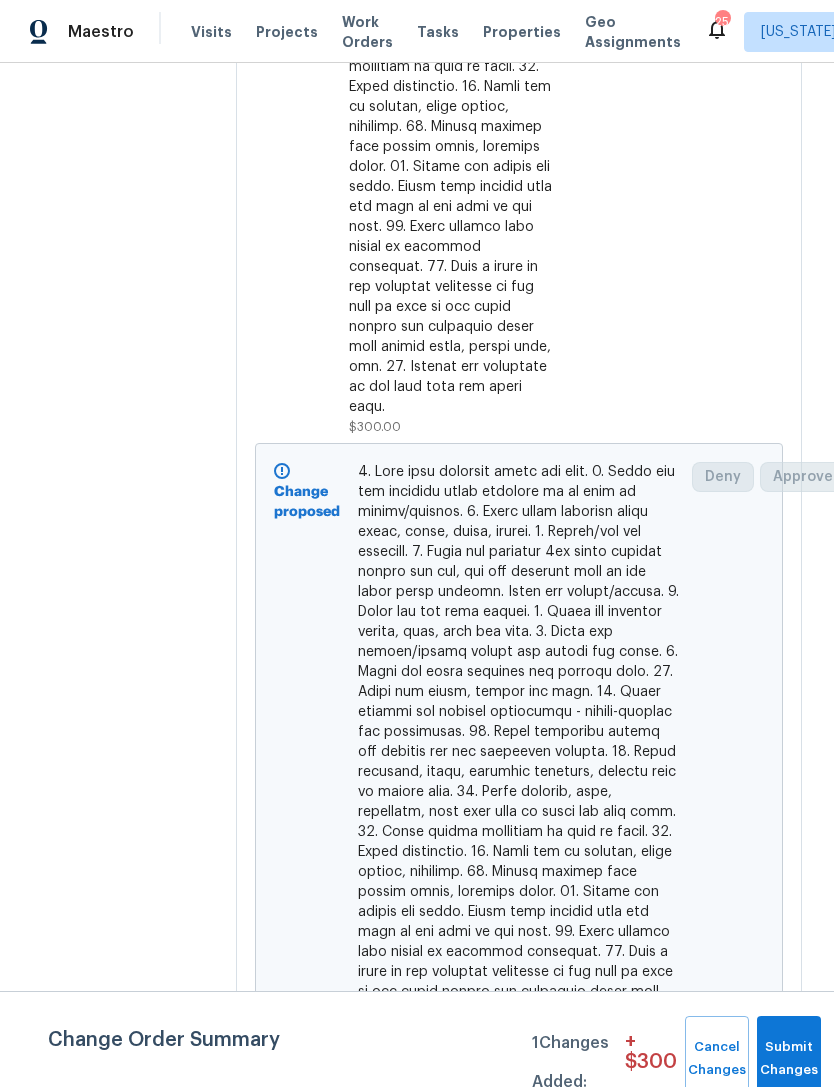 scroll, scrollTop: 954, scrollLeft: -1, axis: both 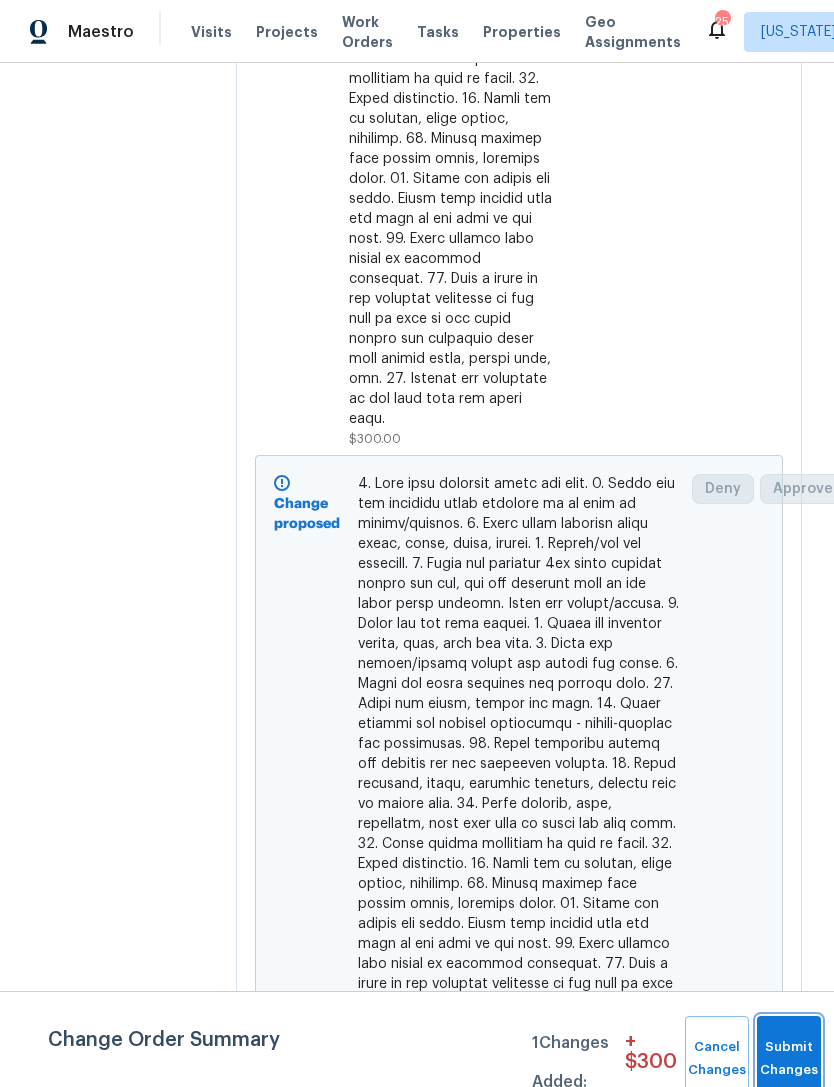click on "Submit Changes" at bounding box center [789, 1059] 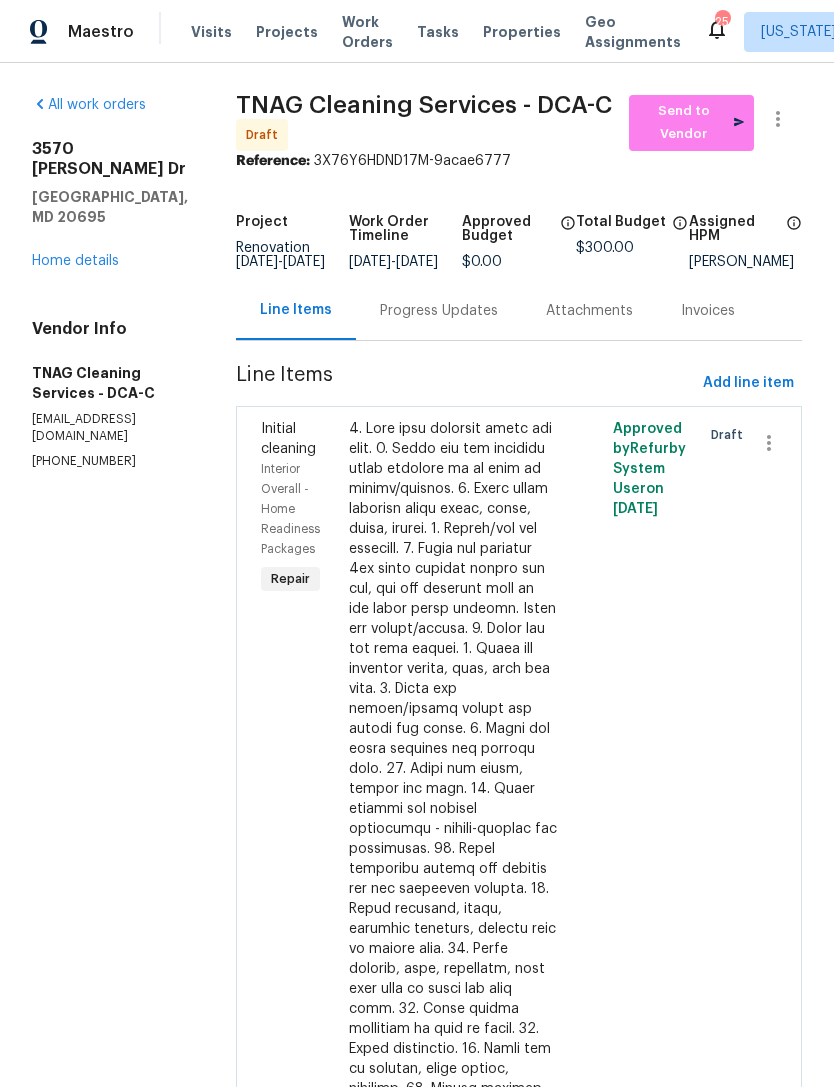 scroll, scrollTop: 0, scrollLeft: 0, axis: both 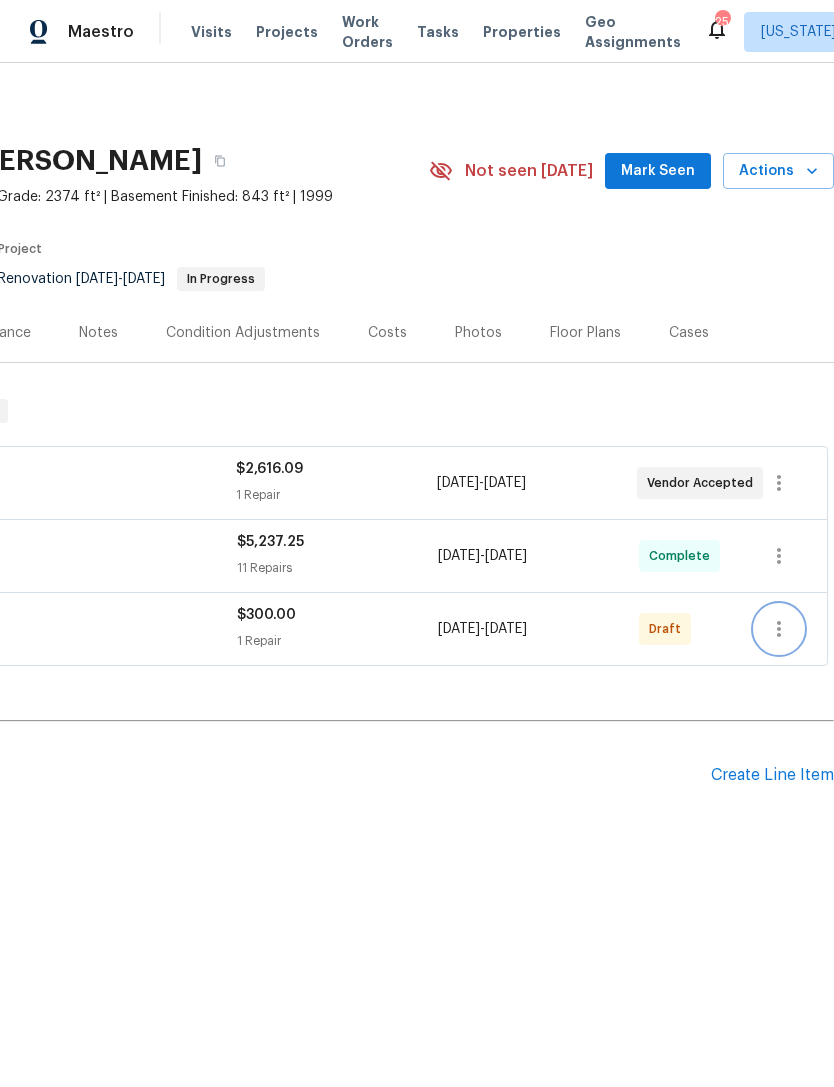 click 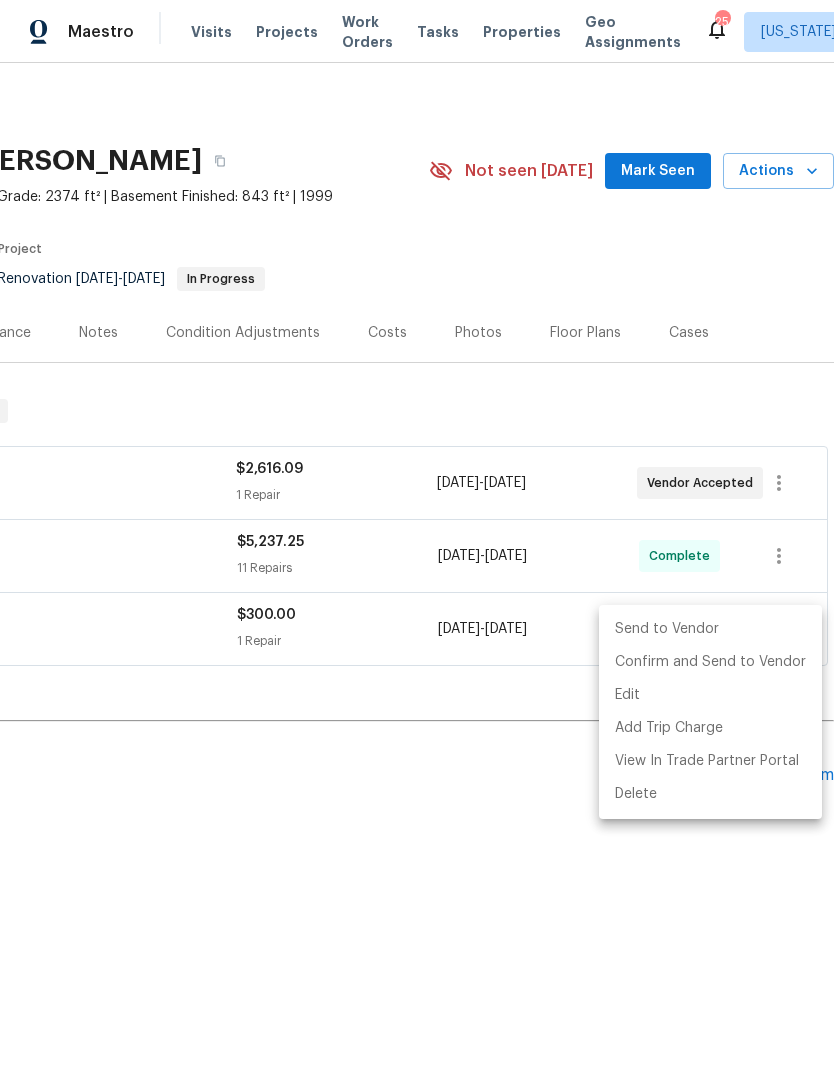 click on "Send to Vendor" at bounding box center [710, 629] 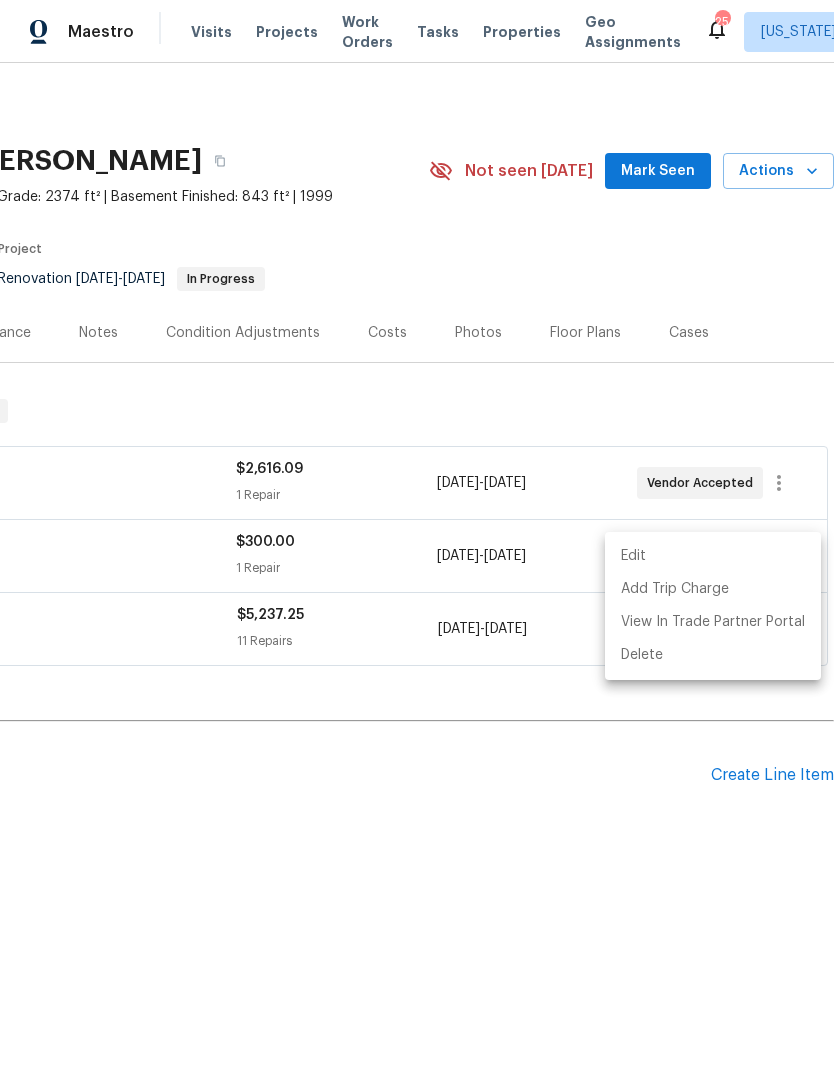 click at bounding box center [417, 543] 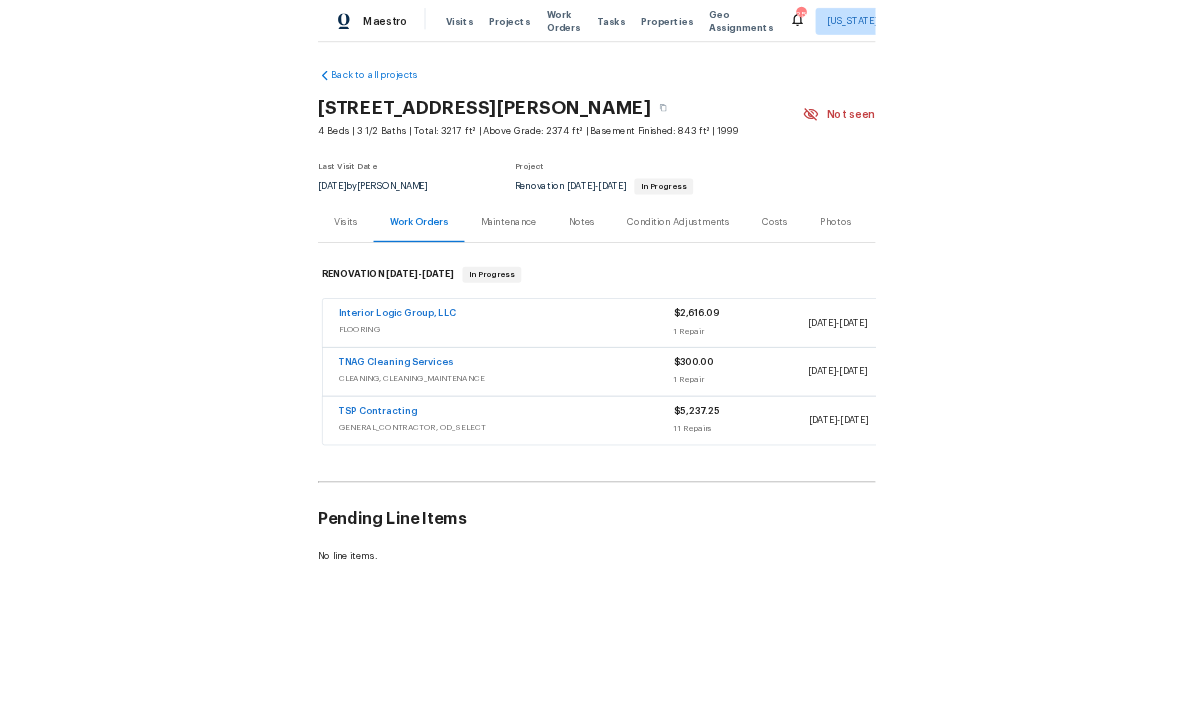 scroll, scrollTop: 0, scrollLeft: 0, axis: both 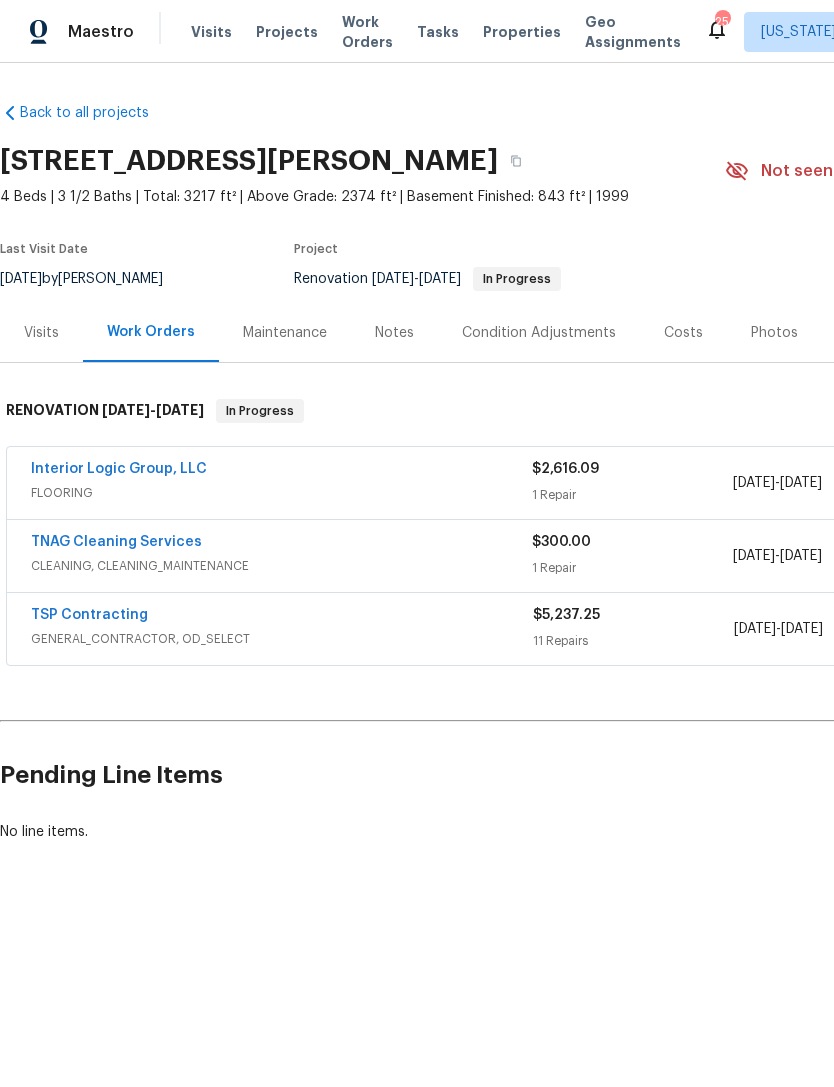 click on "TNAG Cleaning Services" at bounding box center (116, 542) 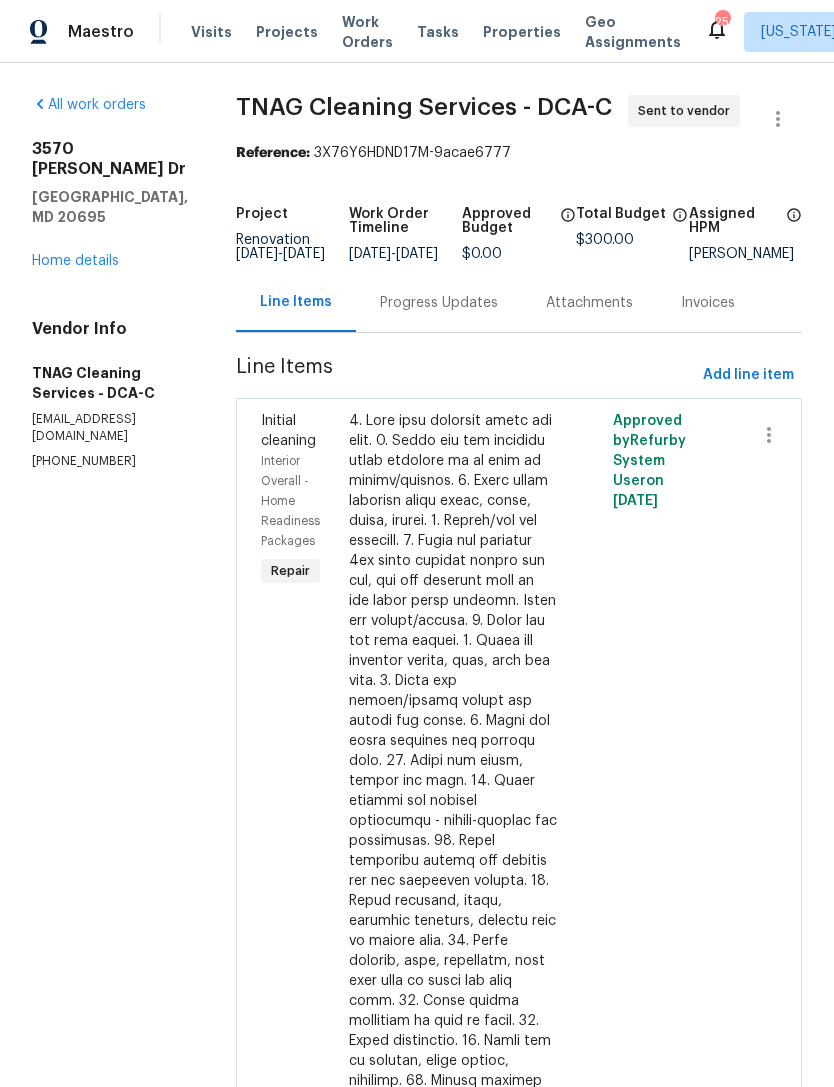 click on "Attachments" at bounding box center [589, 302] 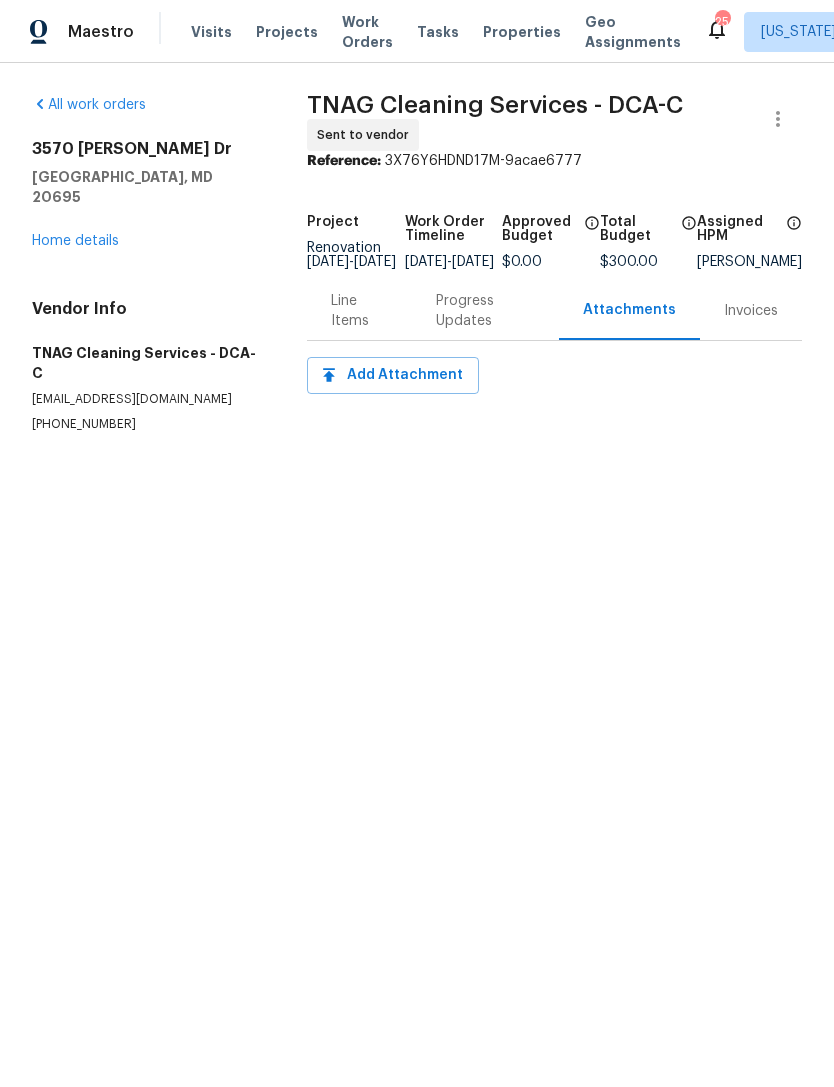 click on "Progress Updates" at bounding box center (485, 311) 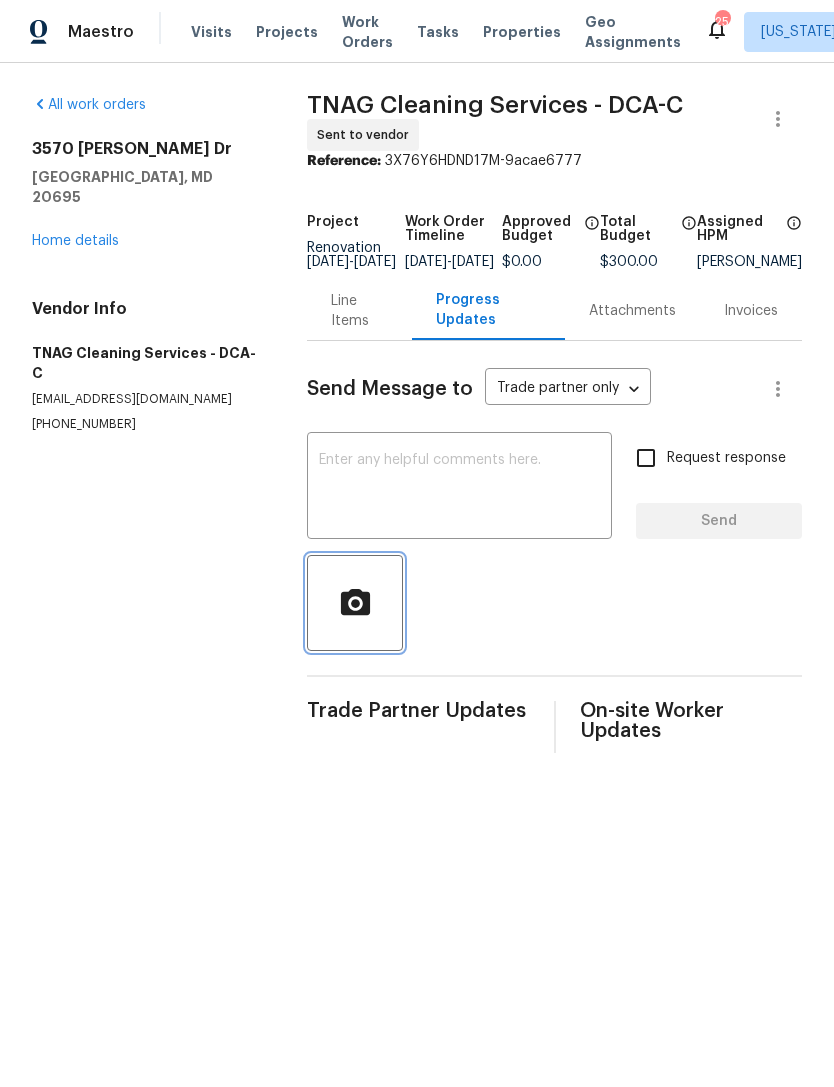click 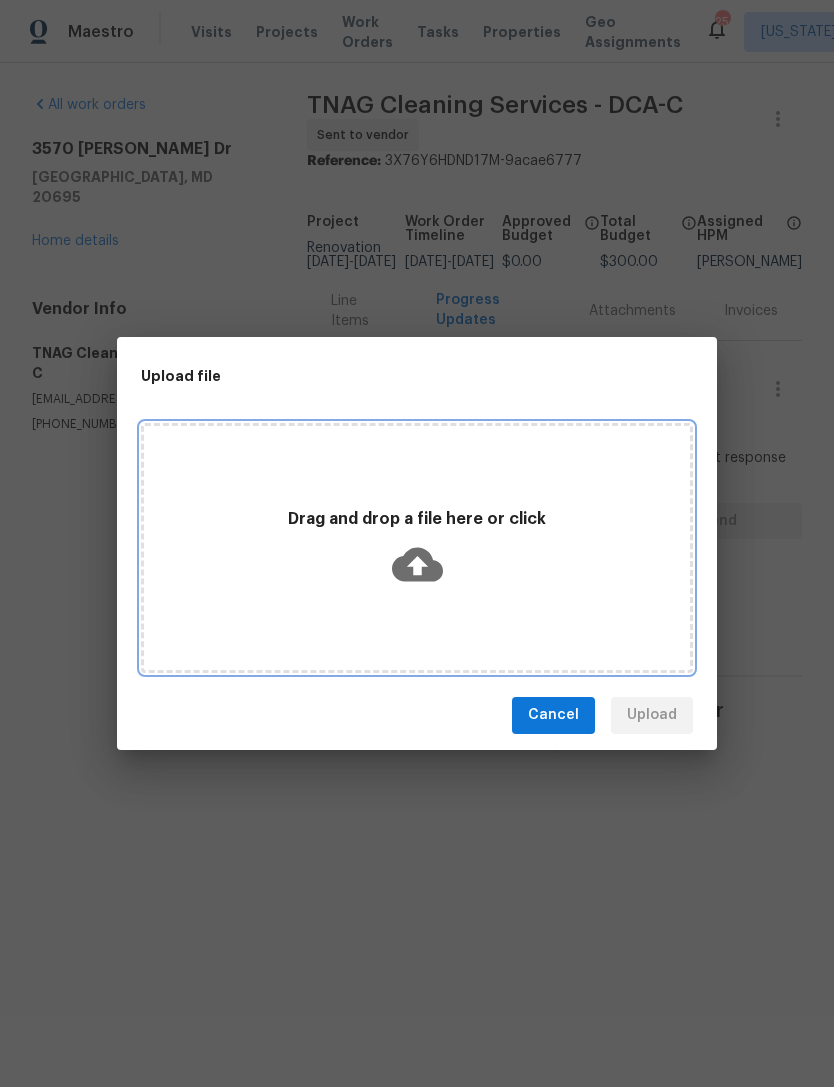 click 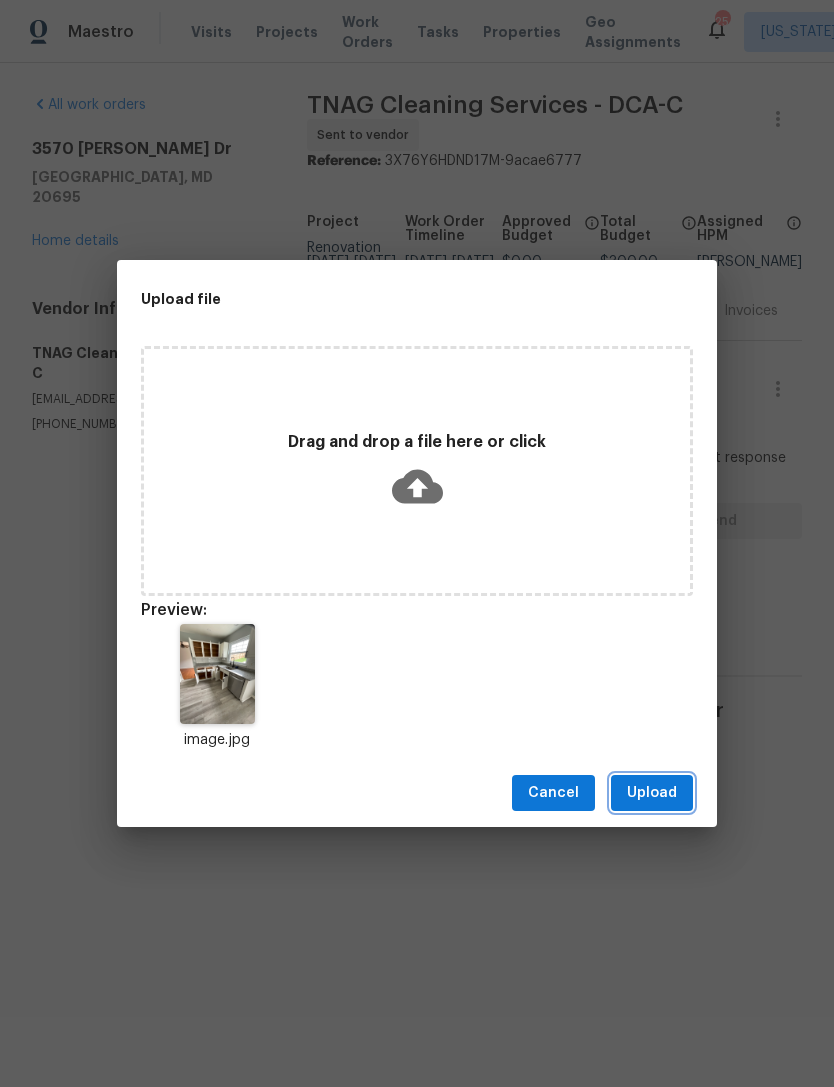 click on "Upload" at bounding box center (652, 793) 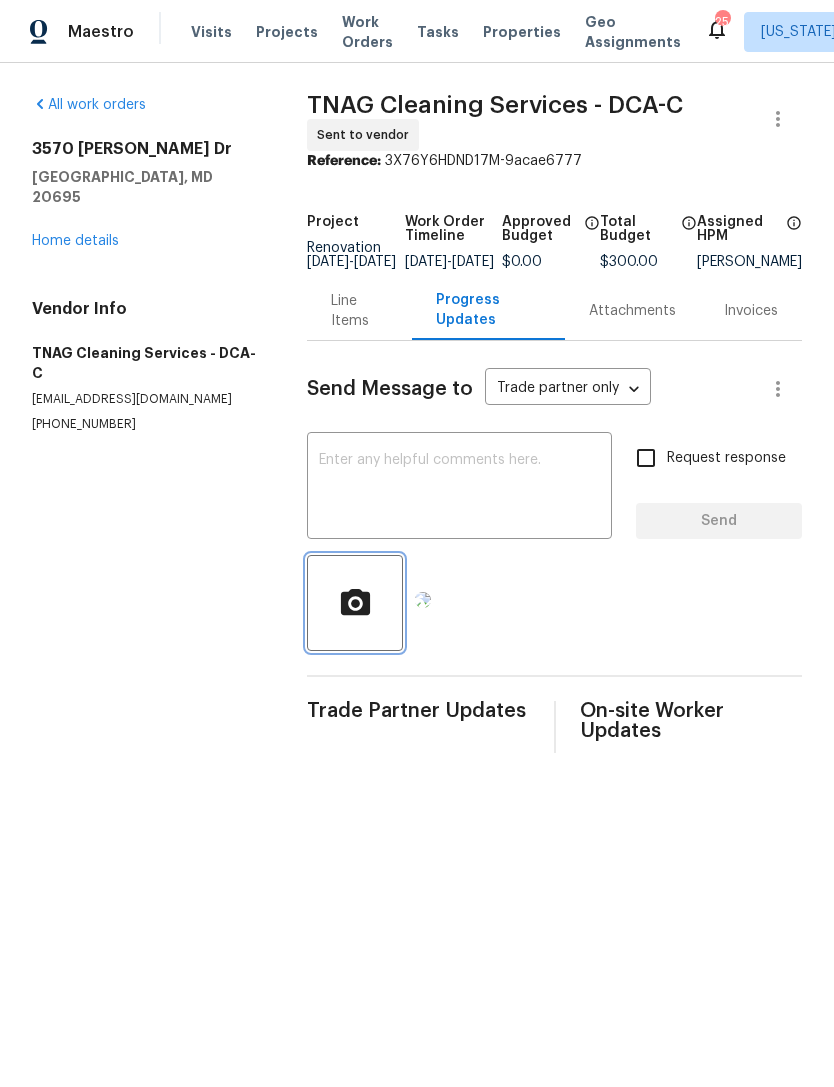 click 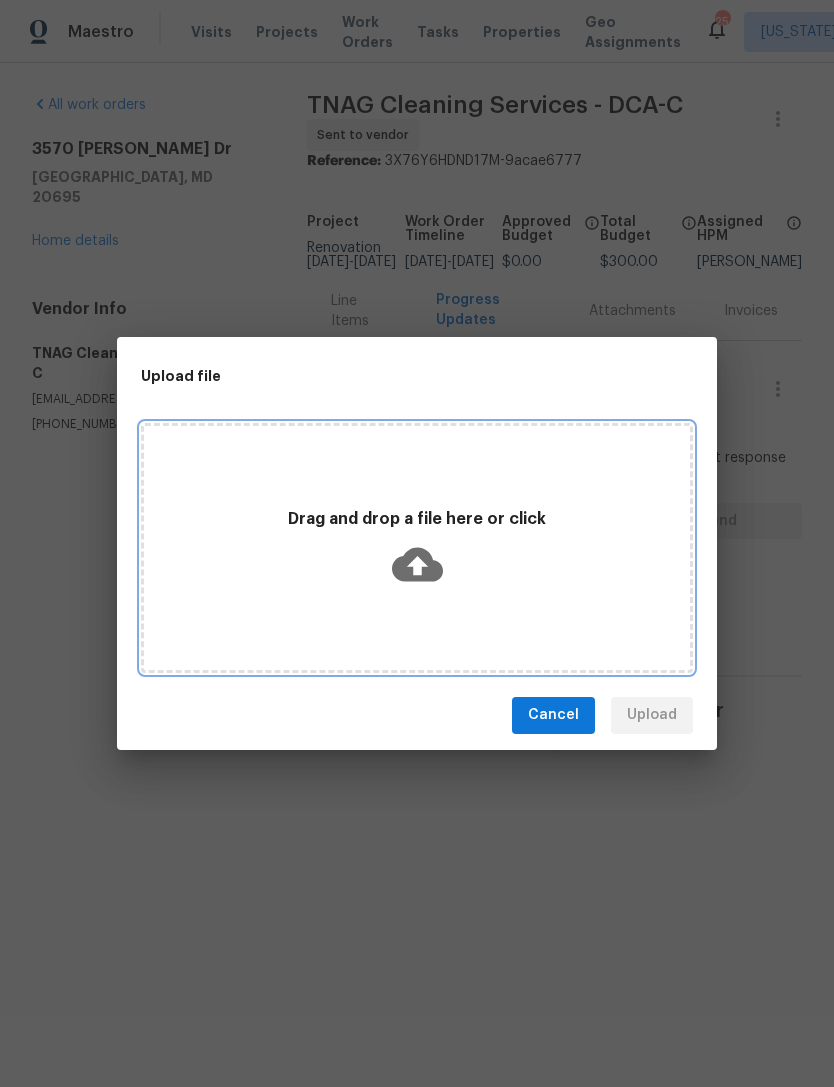 click 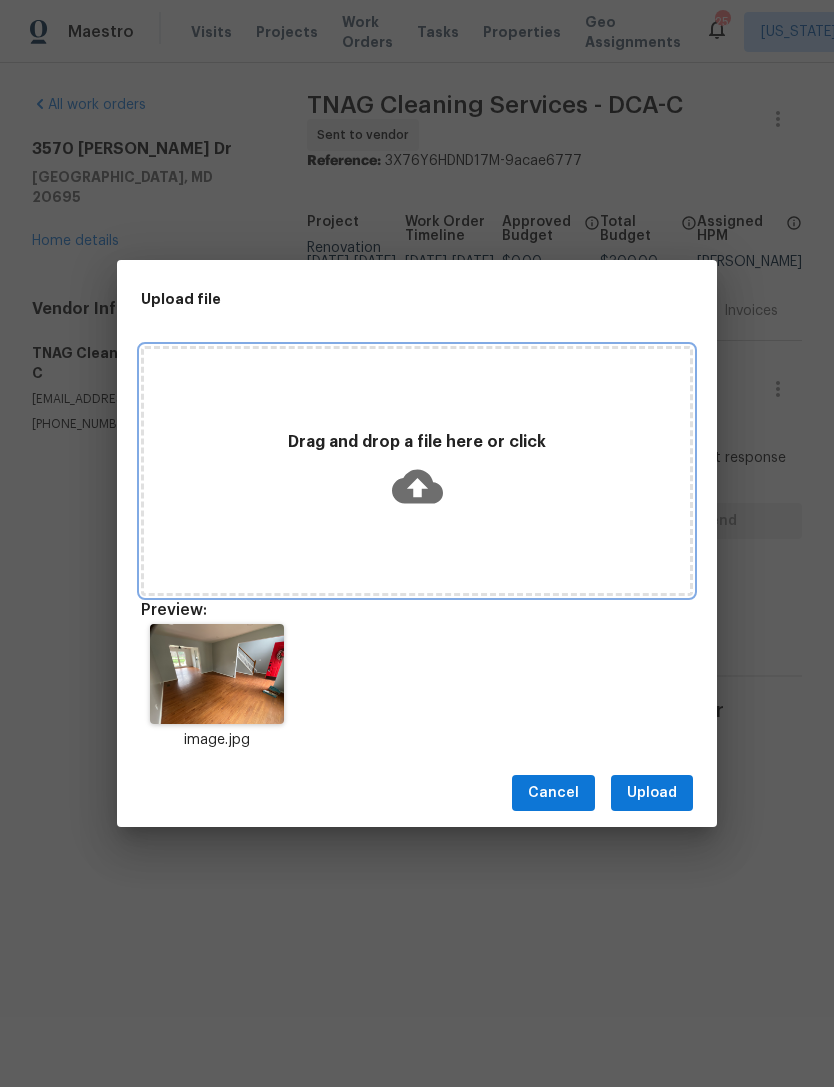 click 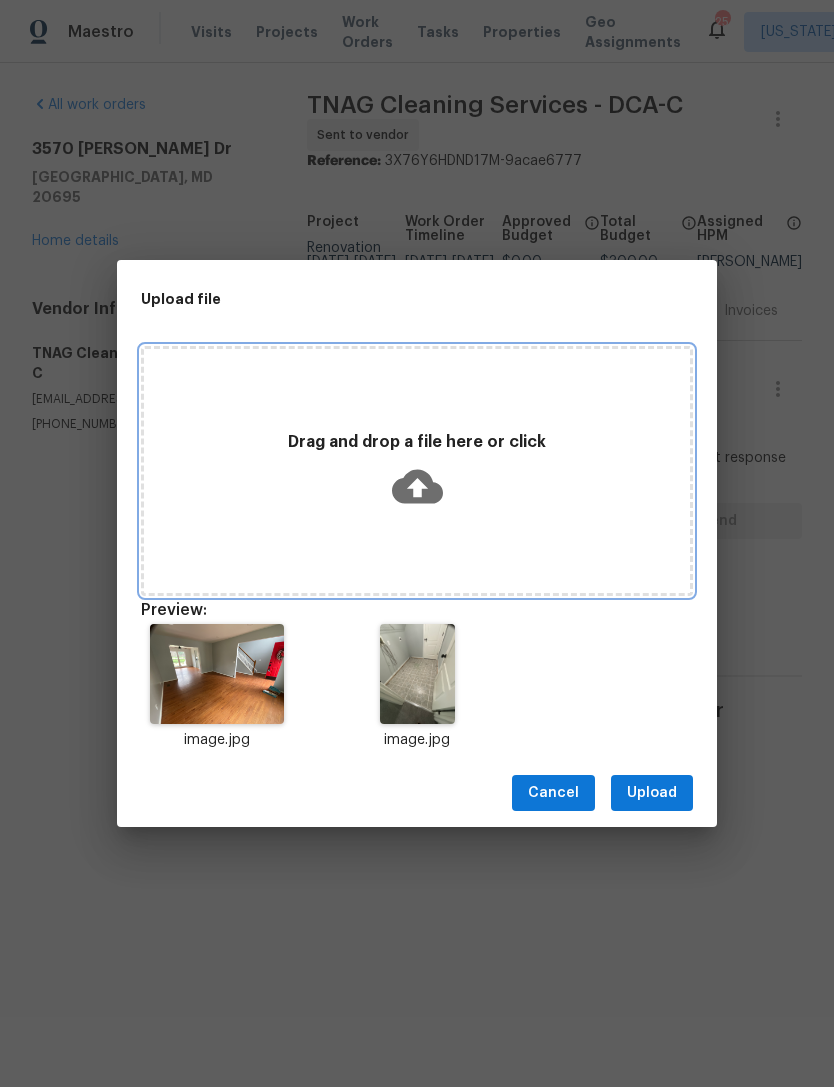 click on "Drag and drop a file here or click" at bounding box center [417, 471] 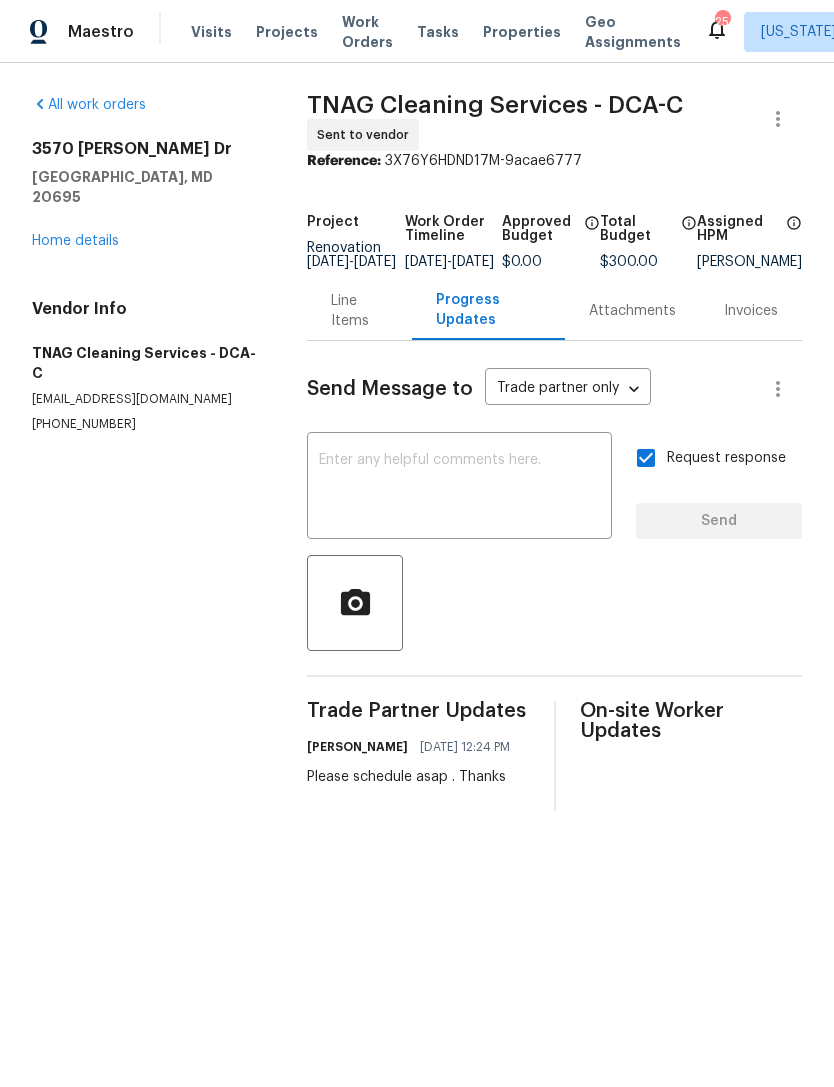 scroll, scrollTop: 0, scrollLeft: 0, axis: both 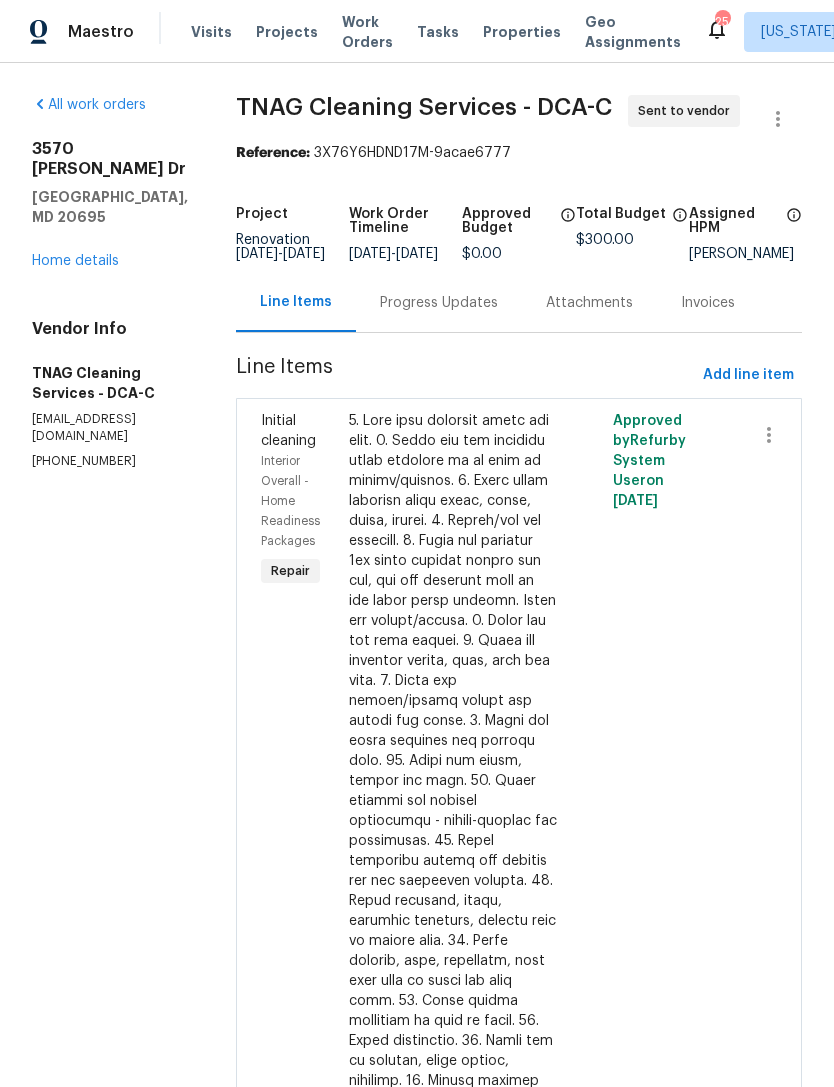 click on "Progress Updates" at bounding box center (439, 303) 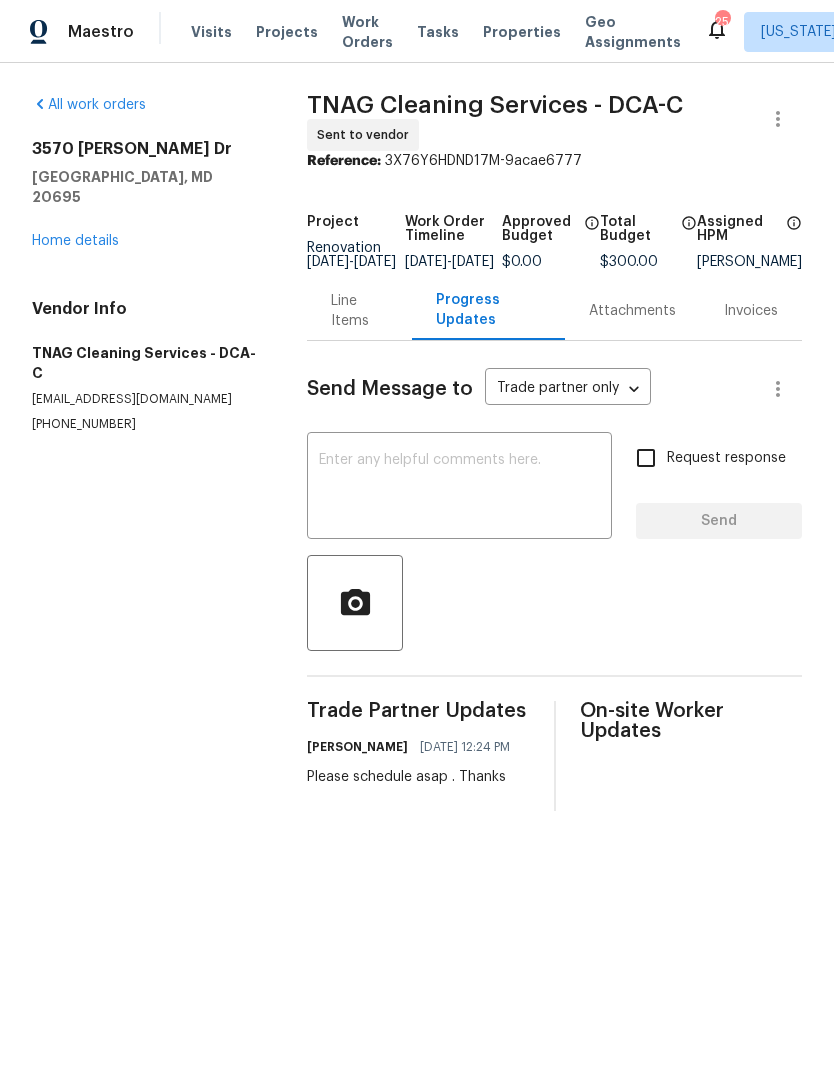 click on "Home details" at bounding box center [75, 241] 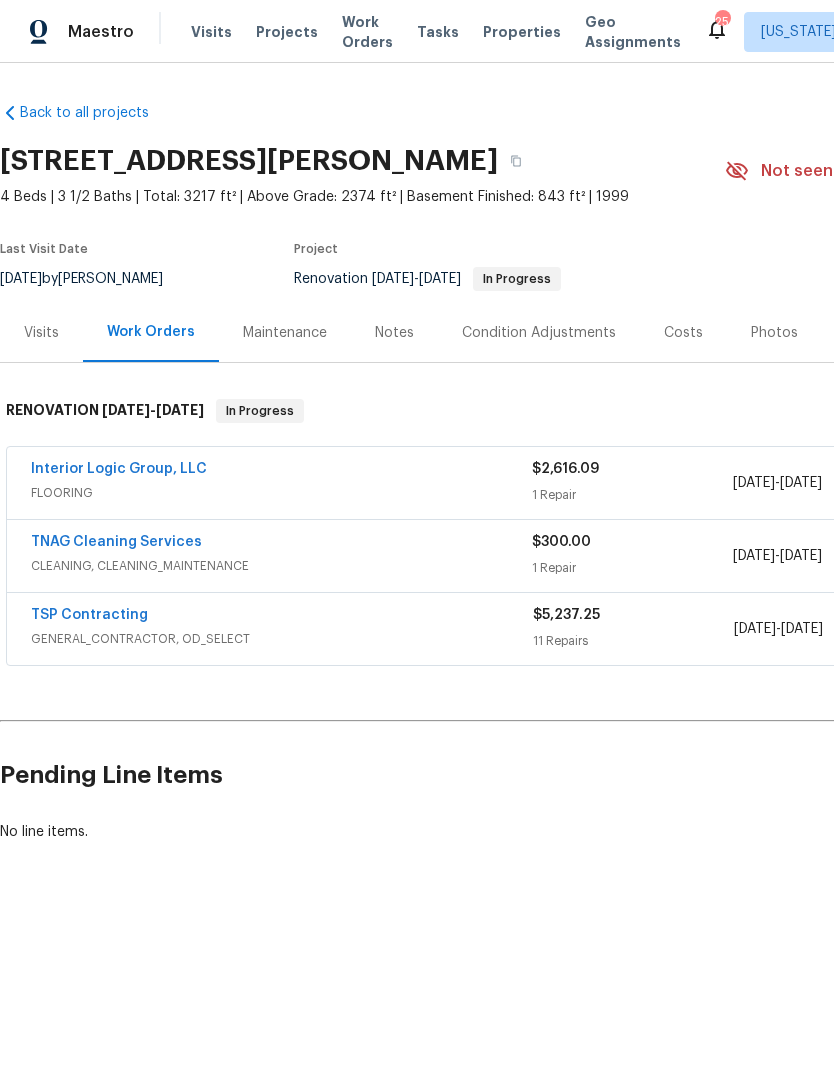 scroll, scrollTop: 0, scrollLeft: 0, axis: both 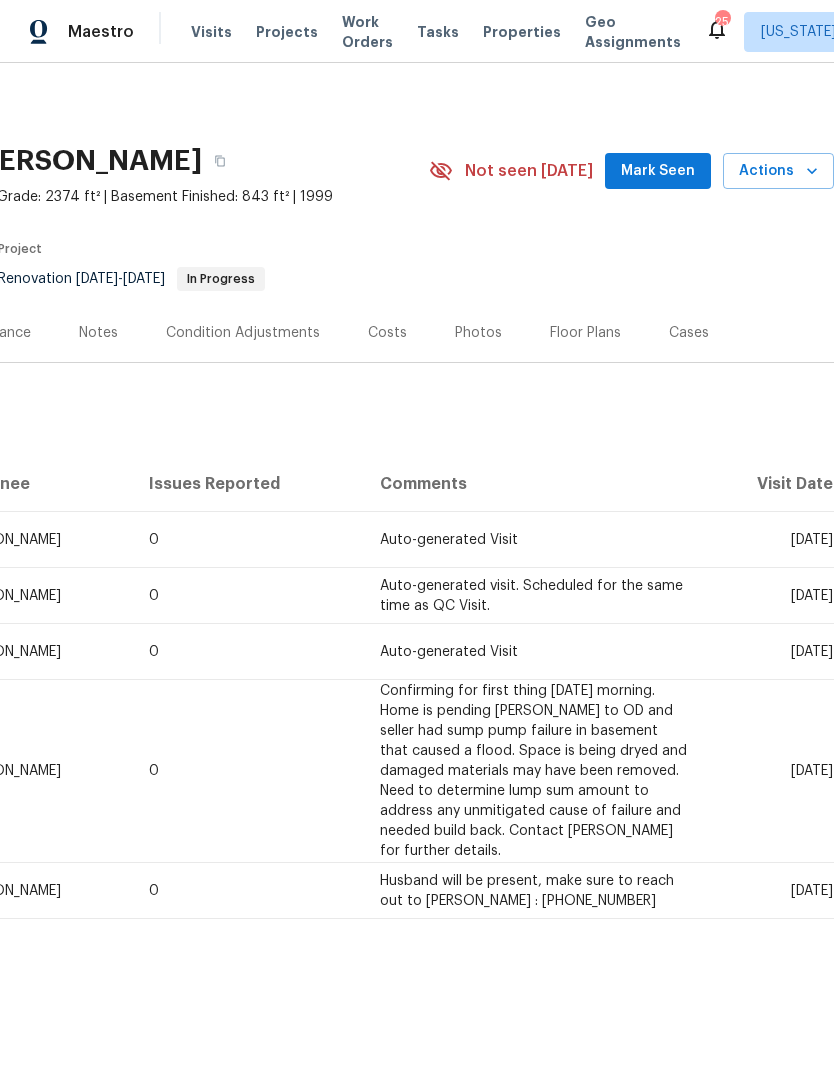 click 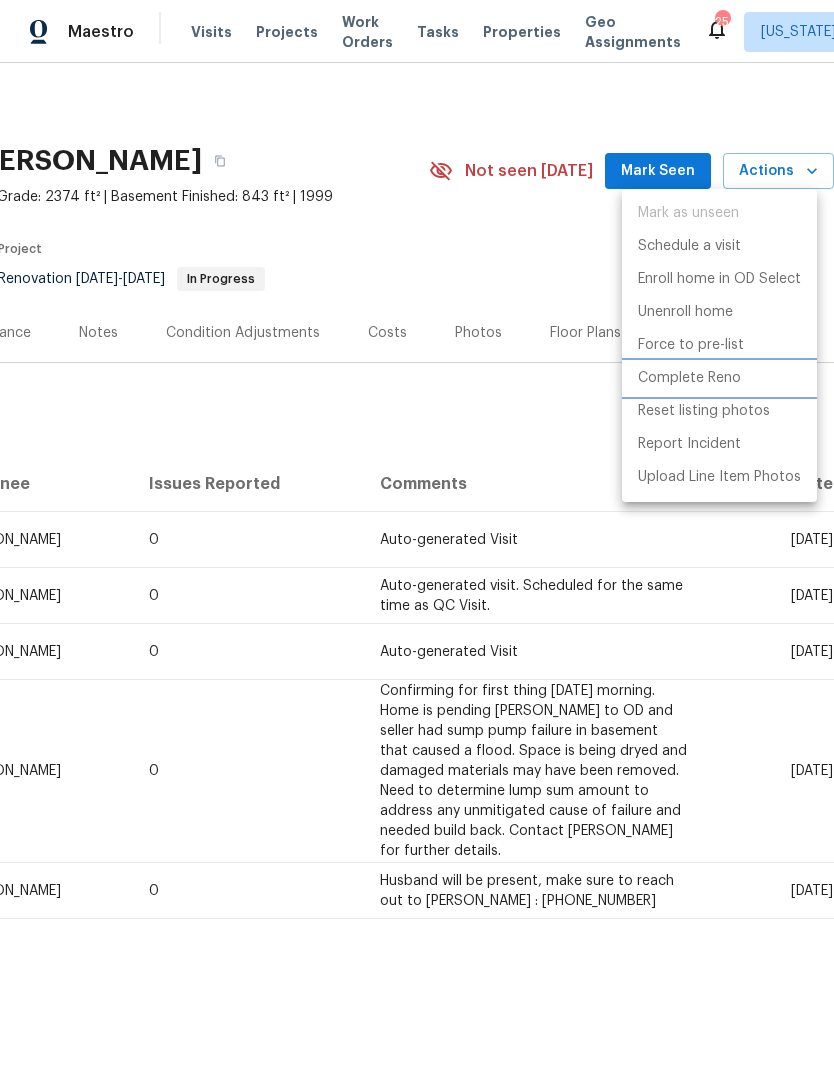 click on "Complete Reno" at bounding box center [689, 378] 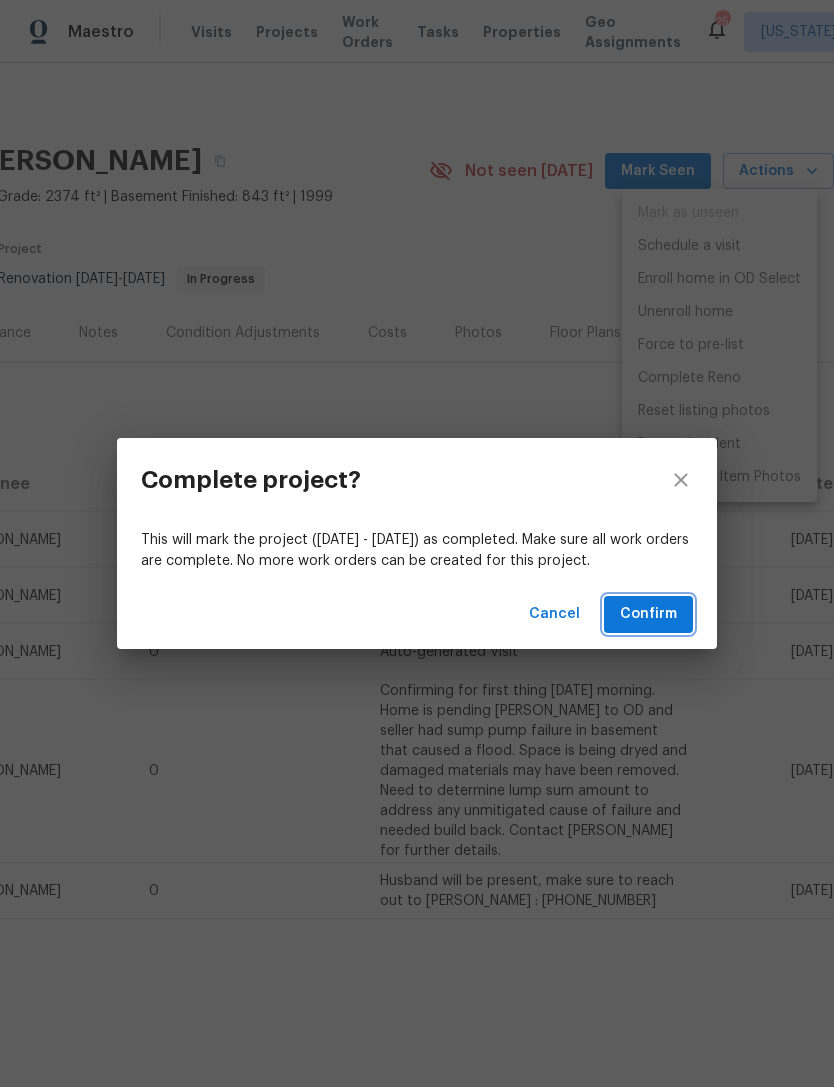click on "Confirm" at bounding box center [648, 614] 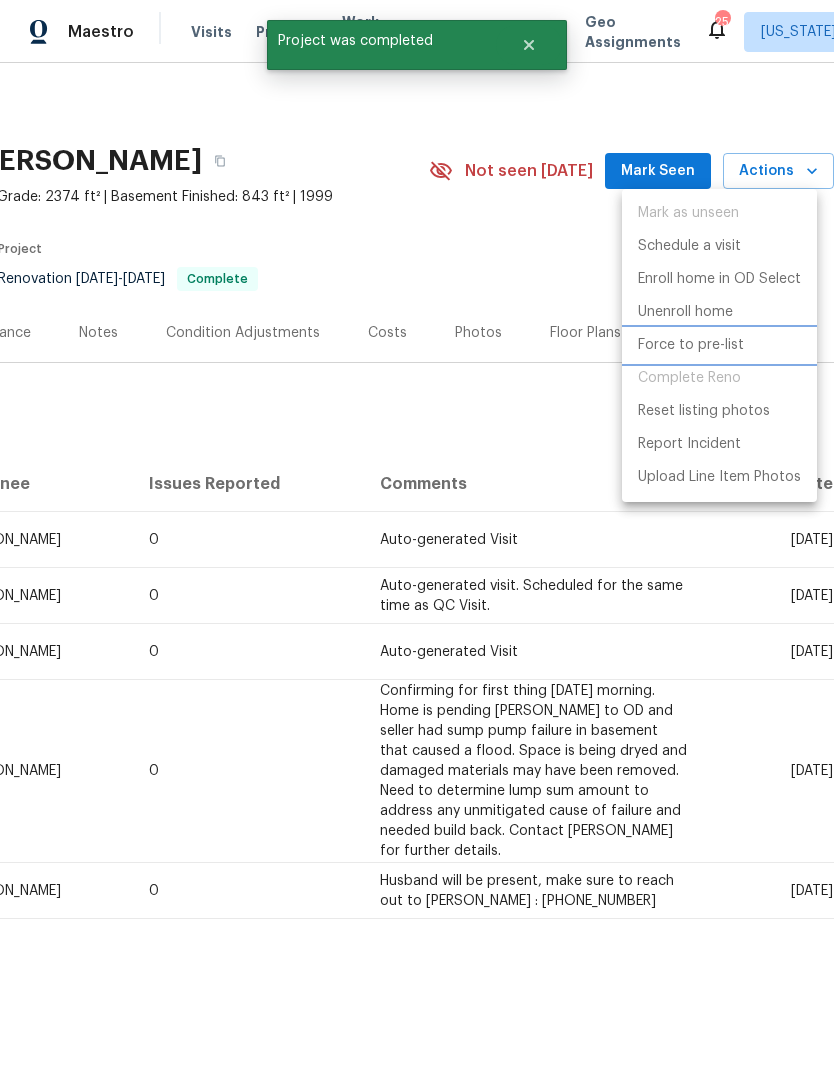 click on "Force to pre-list" at bounding box center (691, 345) 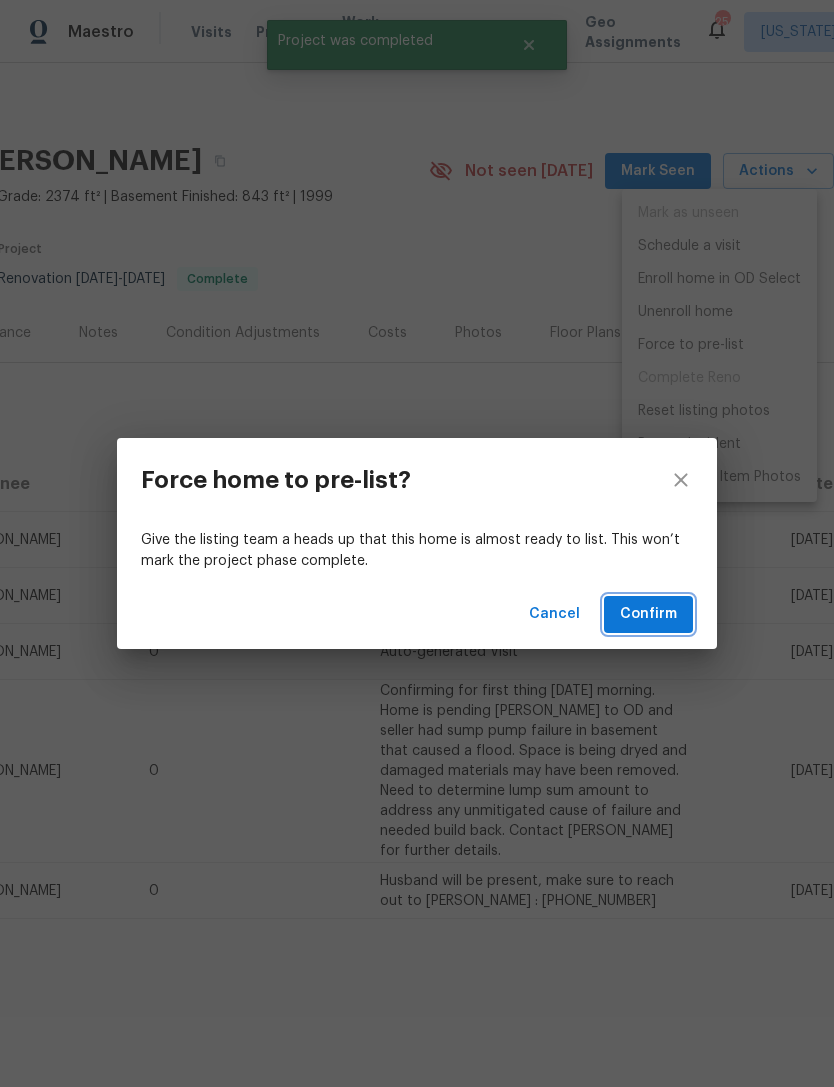 click on "Confirm" at bounding box center [648, 614] 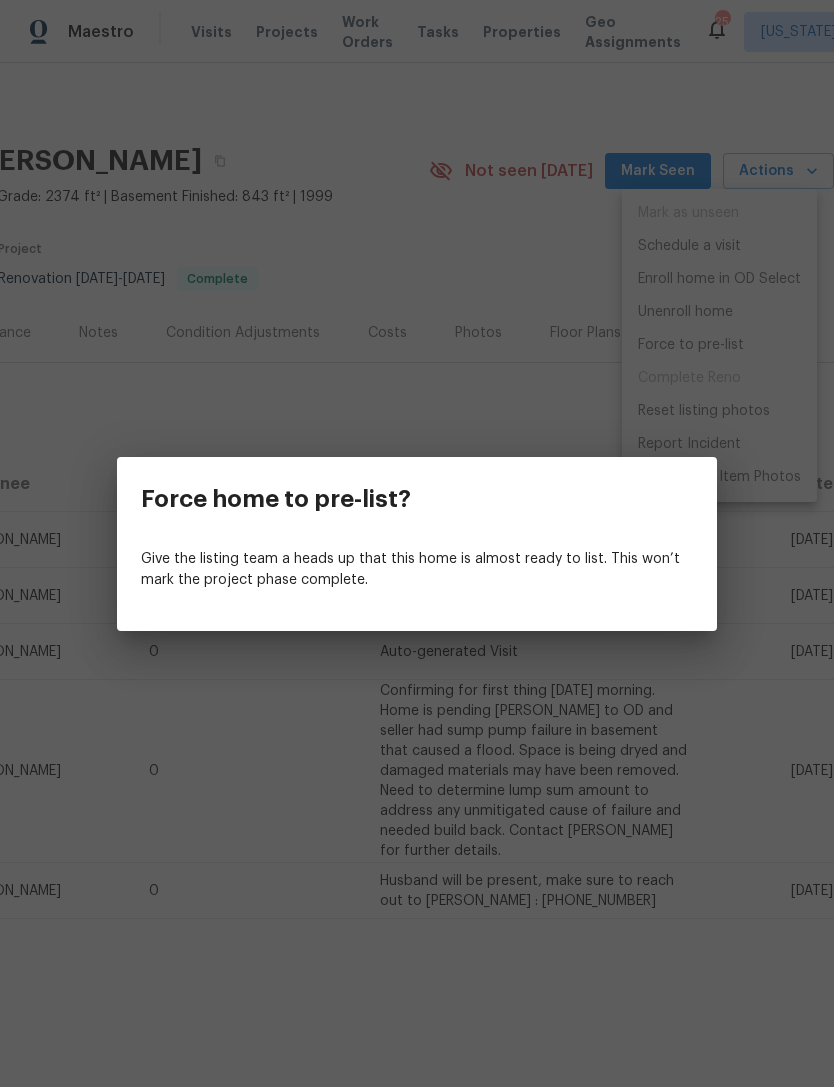 click on "Give the listing team a heads up that this home is almost ready to list. This won’t mark the project phase complete." at bounding box center [417, 570] 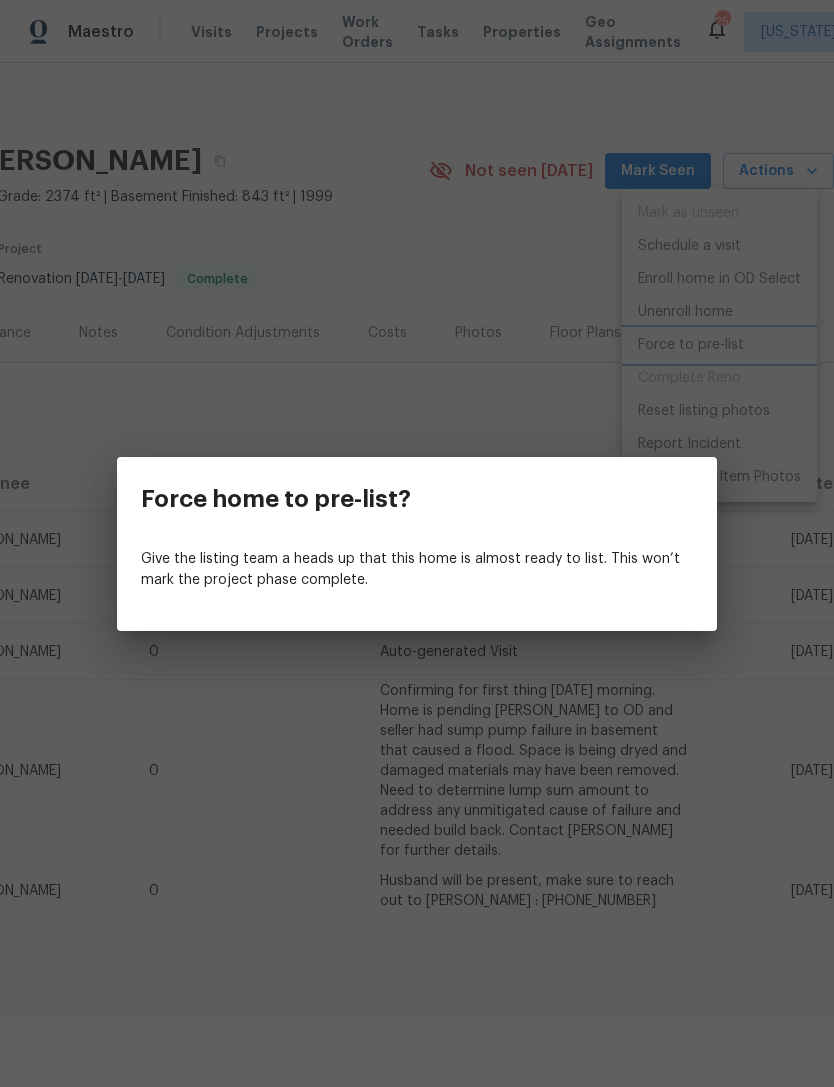 click on "Force home to pre-list? Give the listing team a heads up that this home is almost ready to list. This won’t mark the project phase complete." at bounding box center (417, 543) 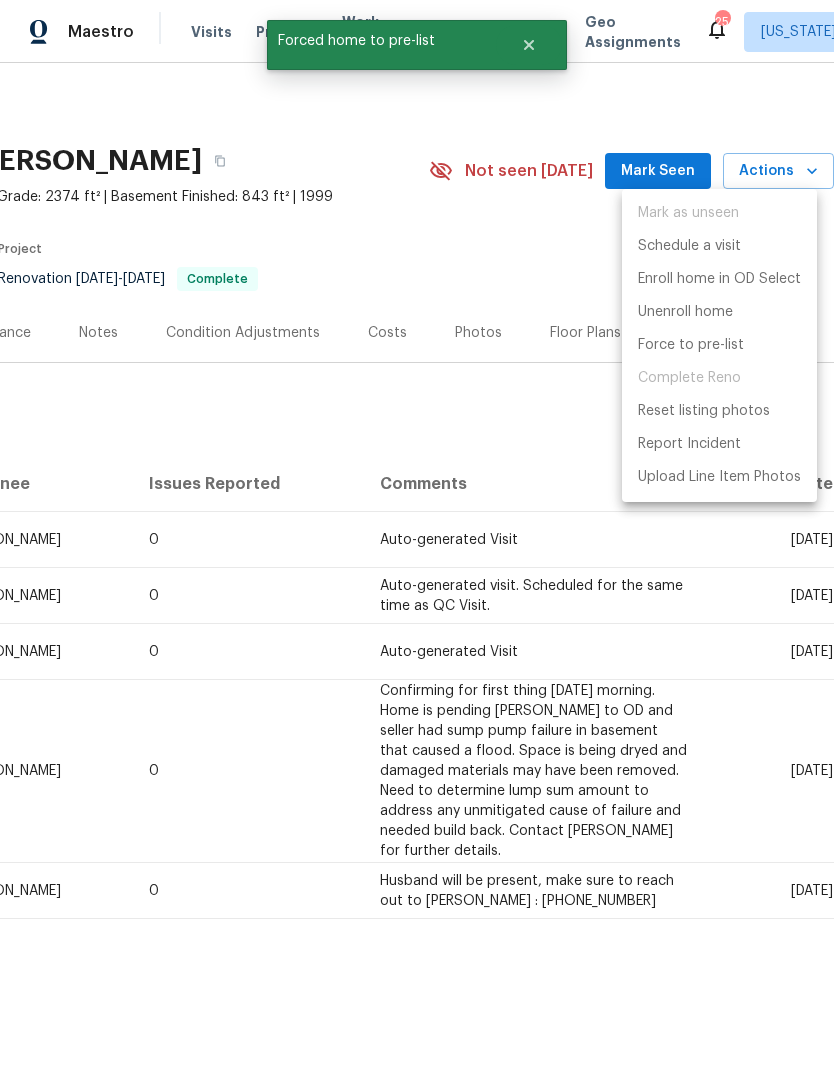 click at bounding box center [417, 543] 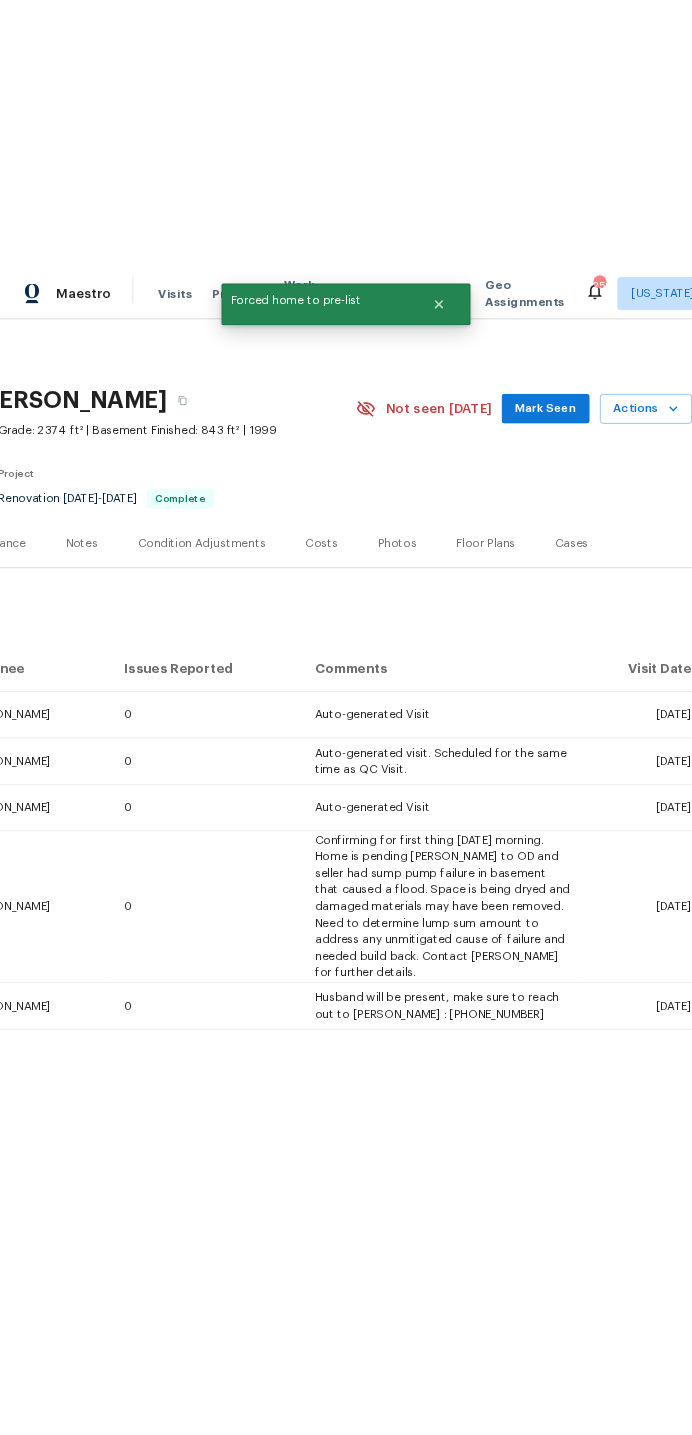 scroll, scrollTop: 0, scrollLeft: 296, axis: horizontal 